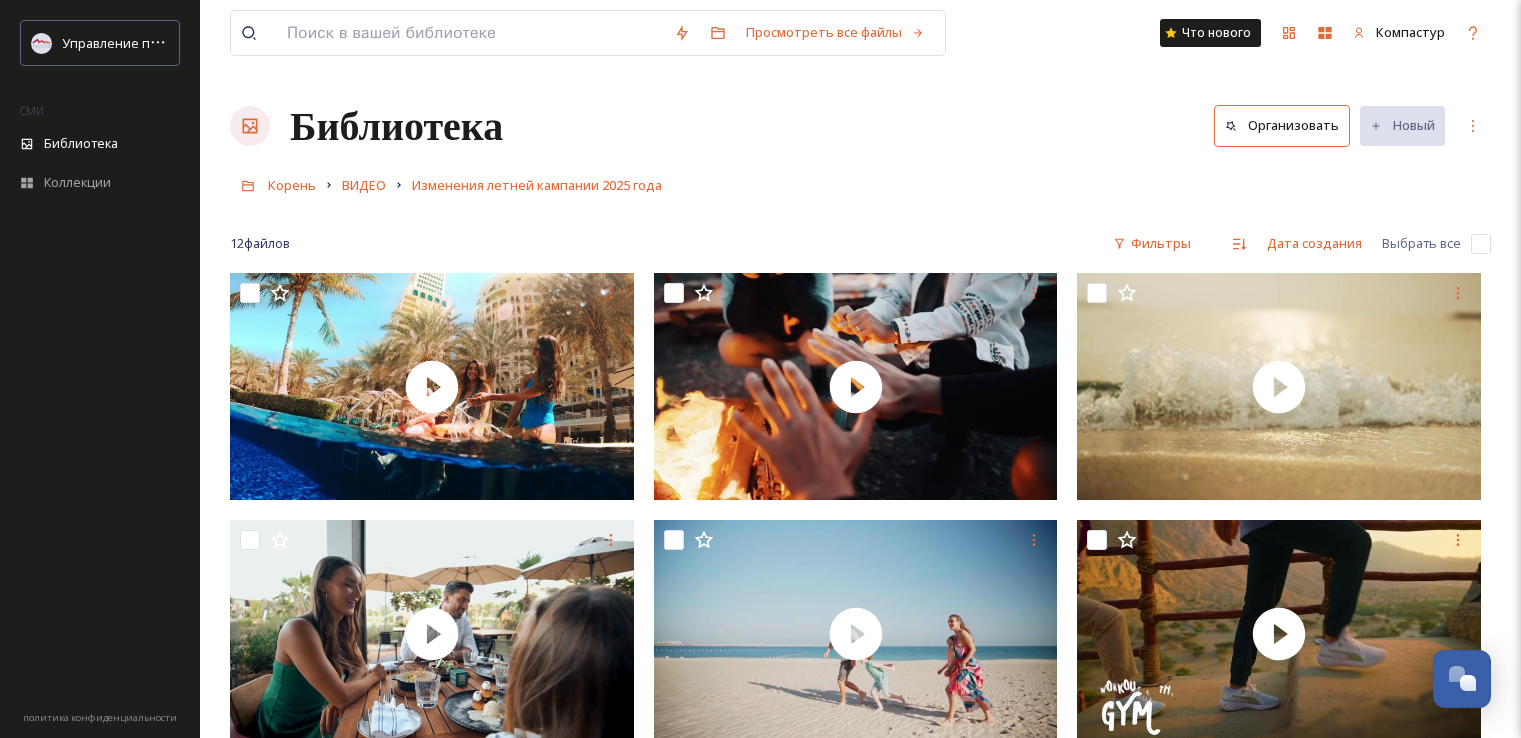 scroll, scrollTop: 0, scrollLeft: 0, axis: both 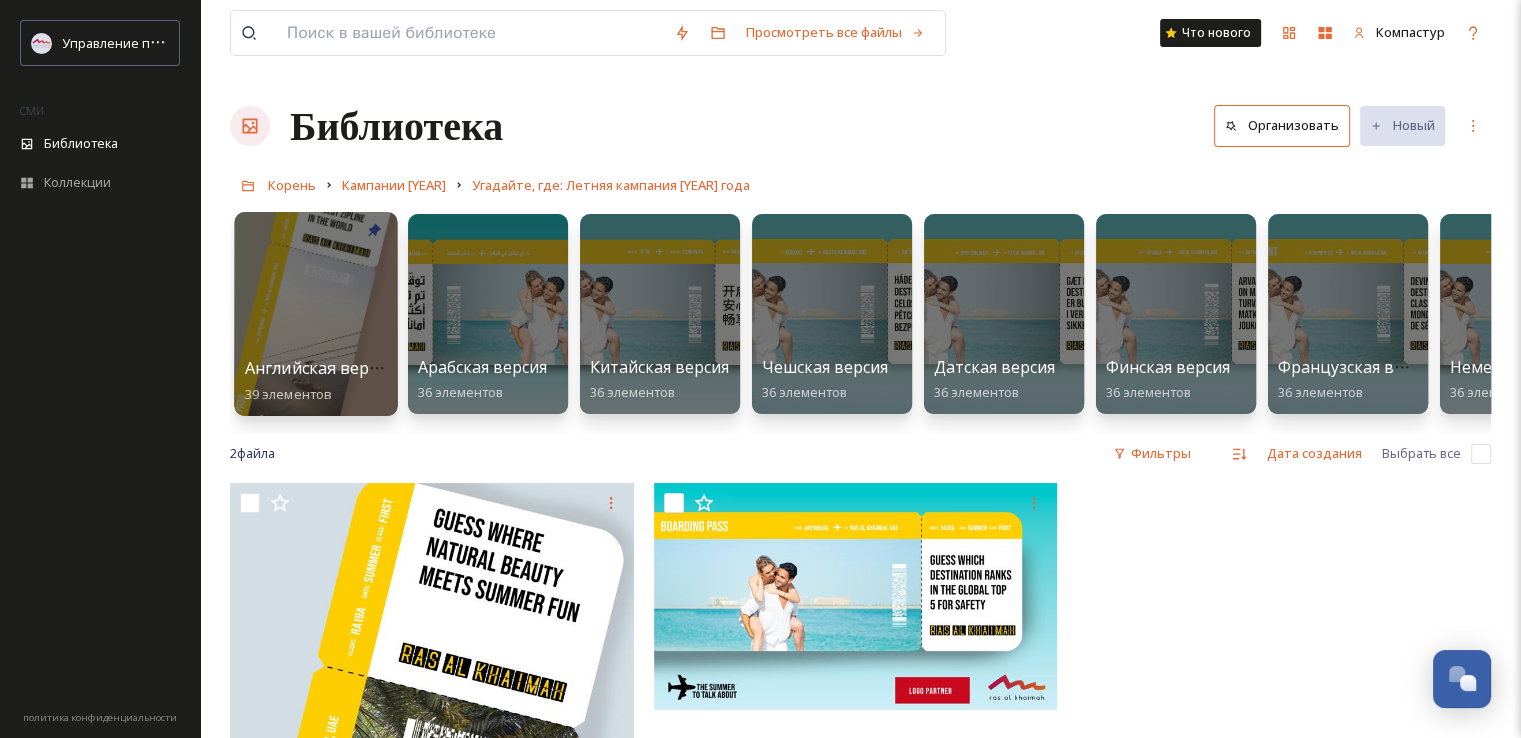click at bounding box center [315, 314] 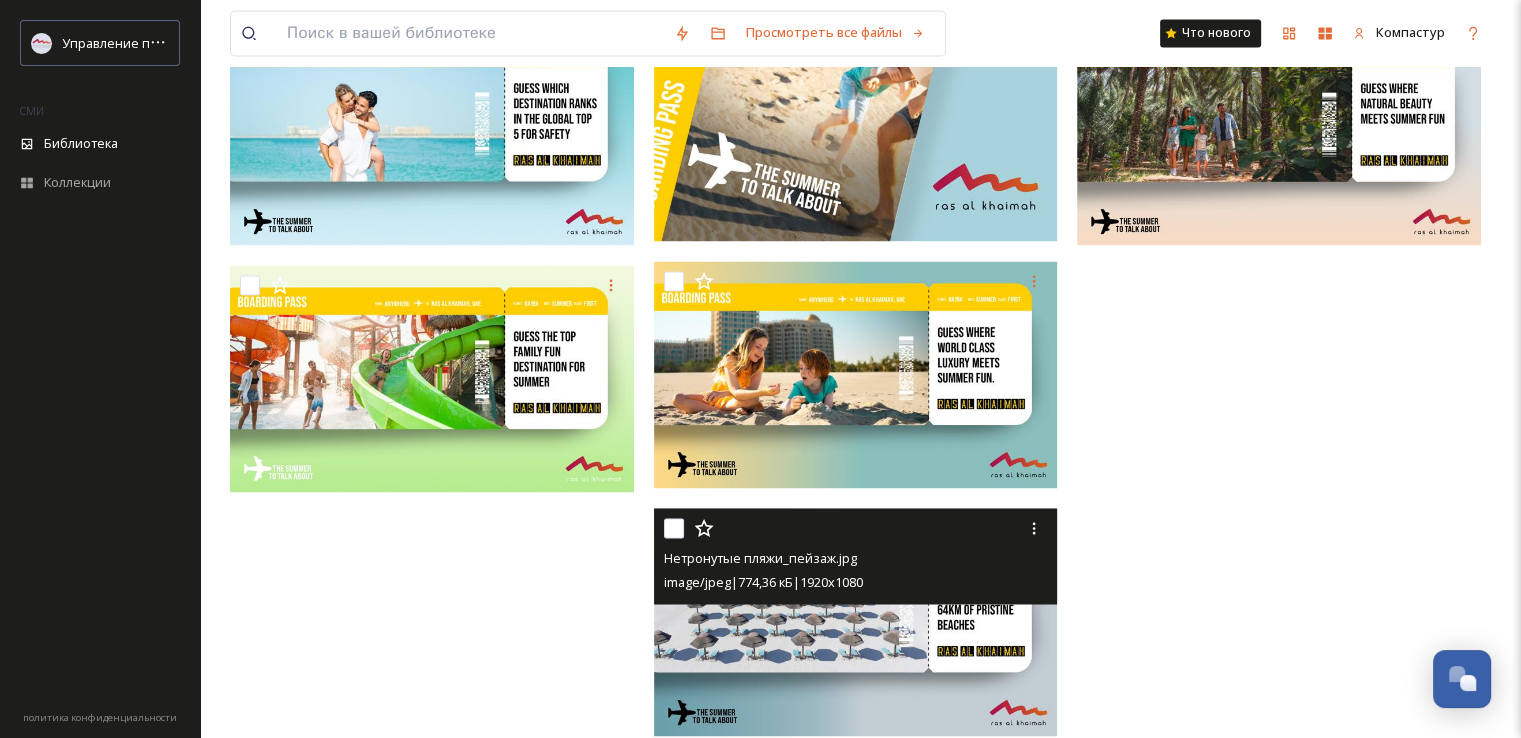 scroll, scrollTop: 3153, scrollLeft: 0, axis: vertical 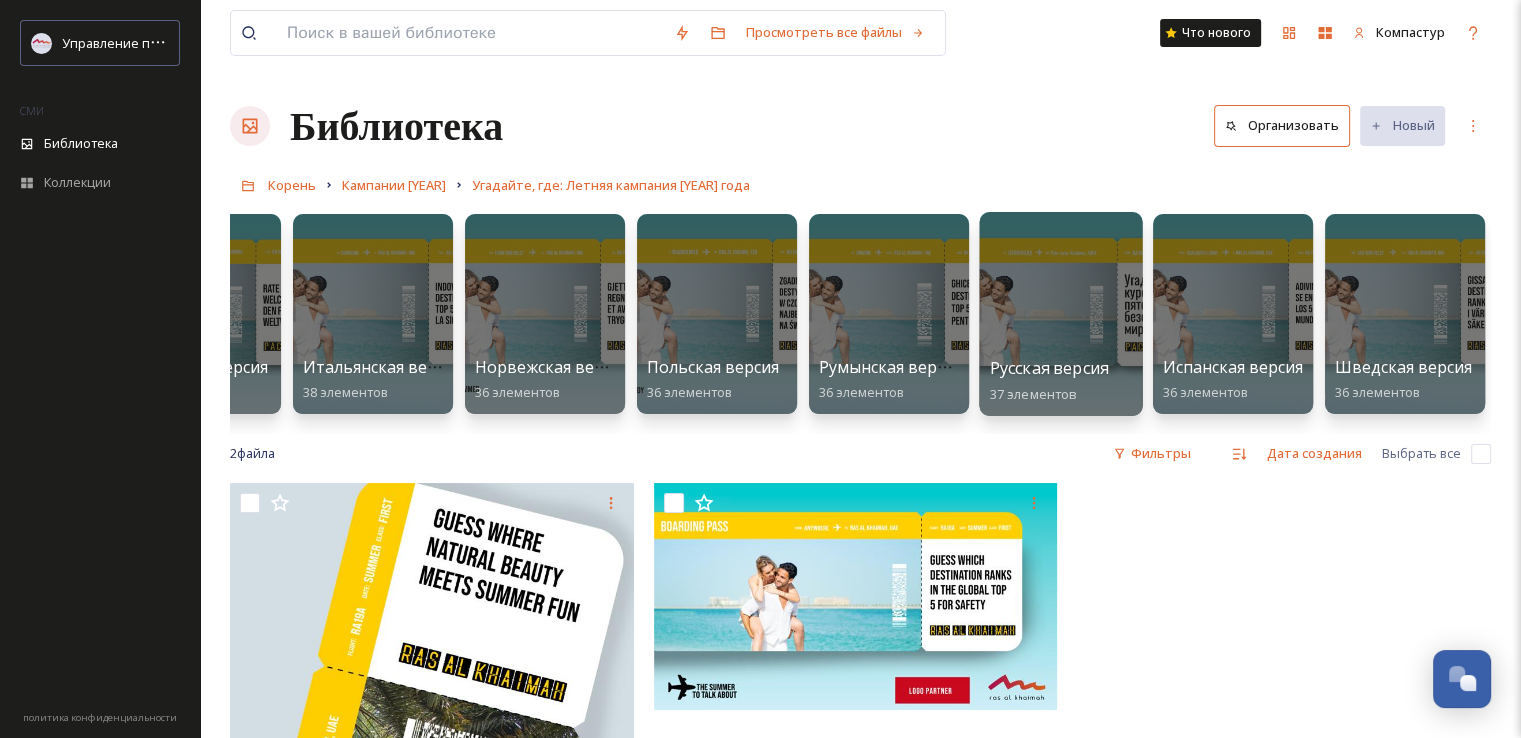 click at bounding box center [1060, 314] 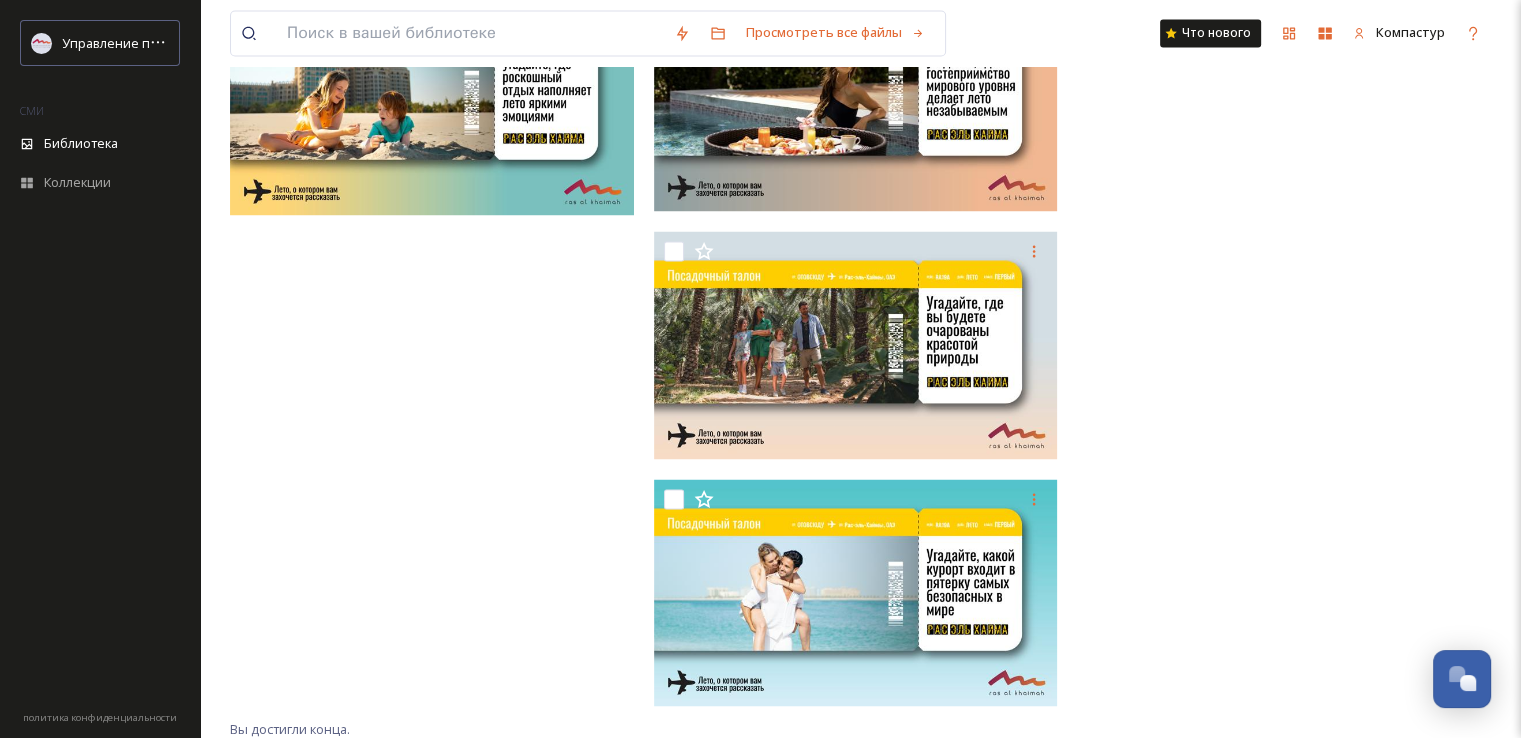scroll, scrollTop: 3453, scrollLeft: 0, axis: vertical 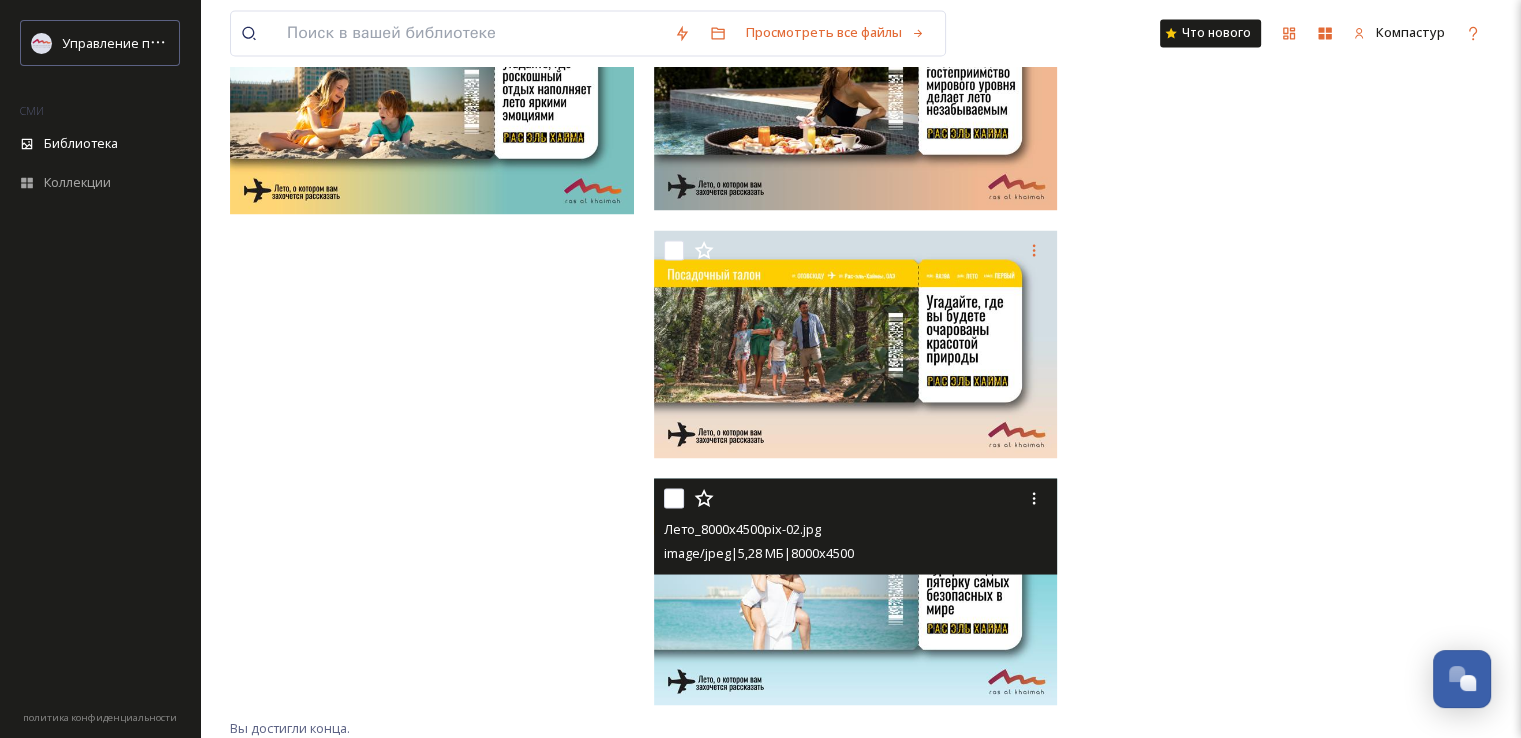 click at bounding box center [674, 498] 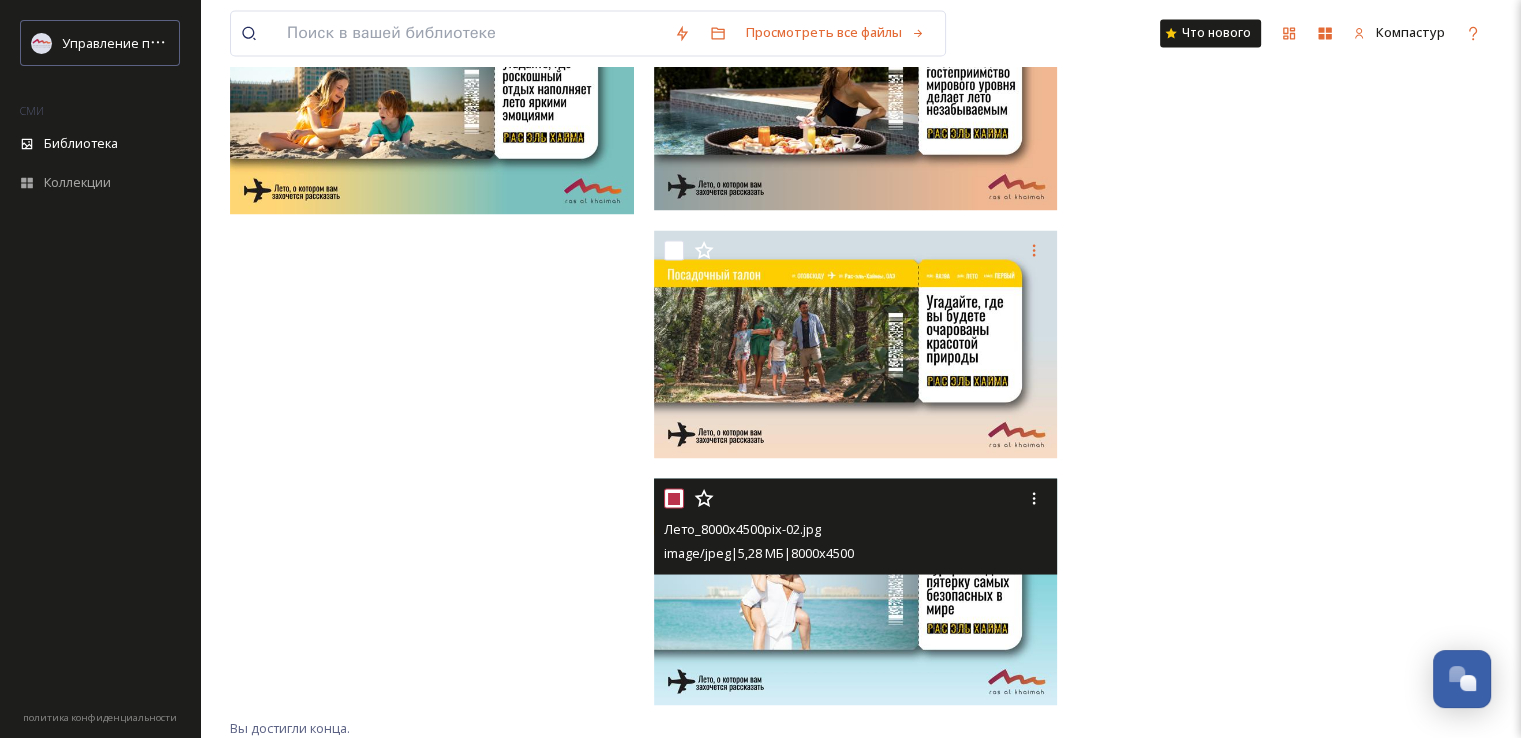 checkbox on "true" 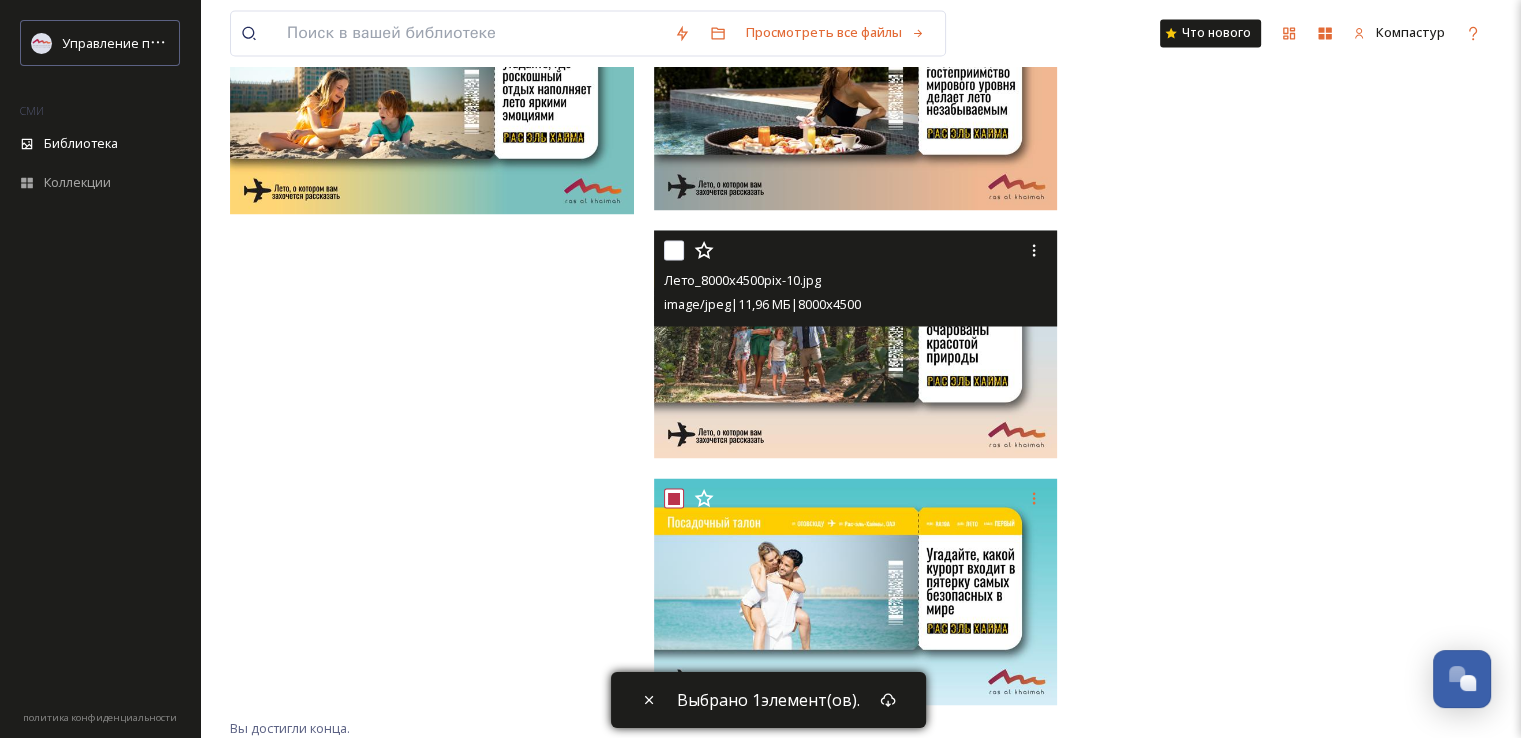 click at bounding box center [674, 250] 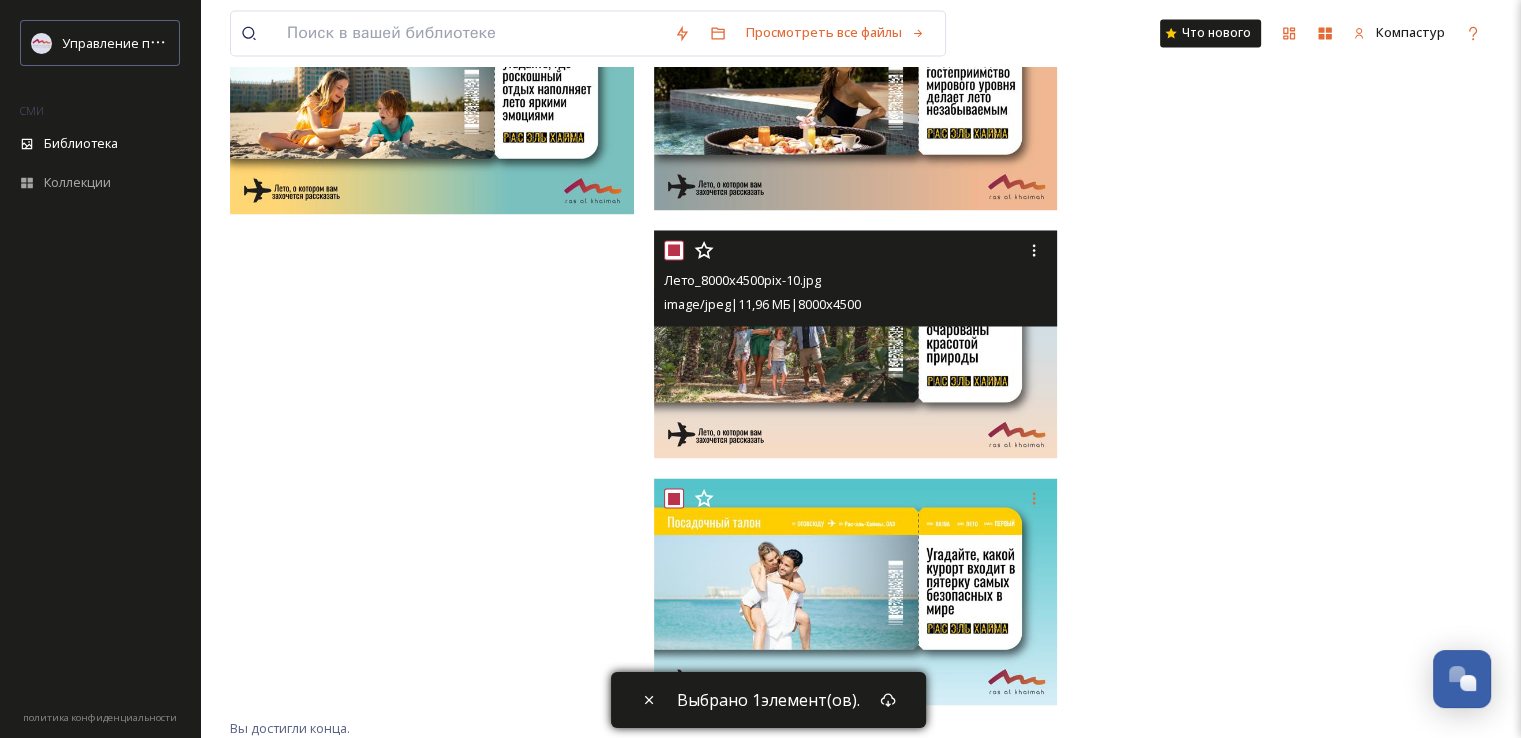 checkbox on "true" 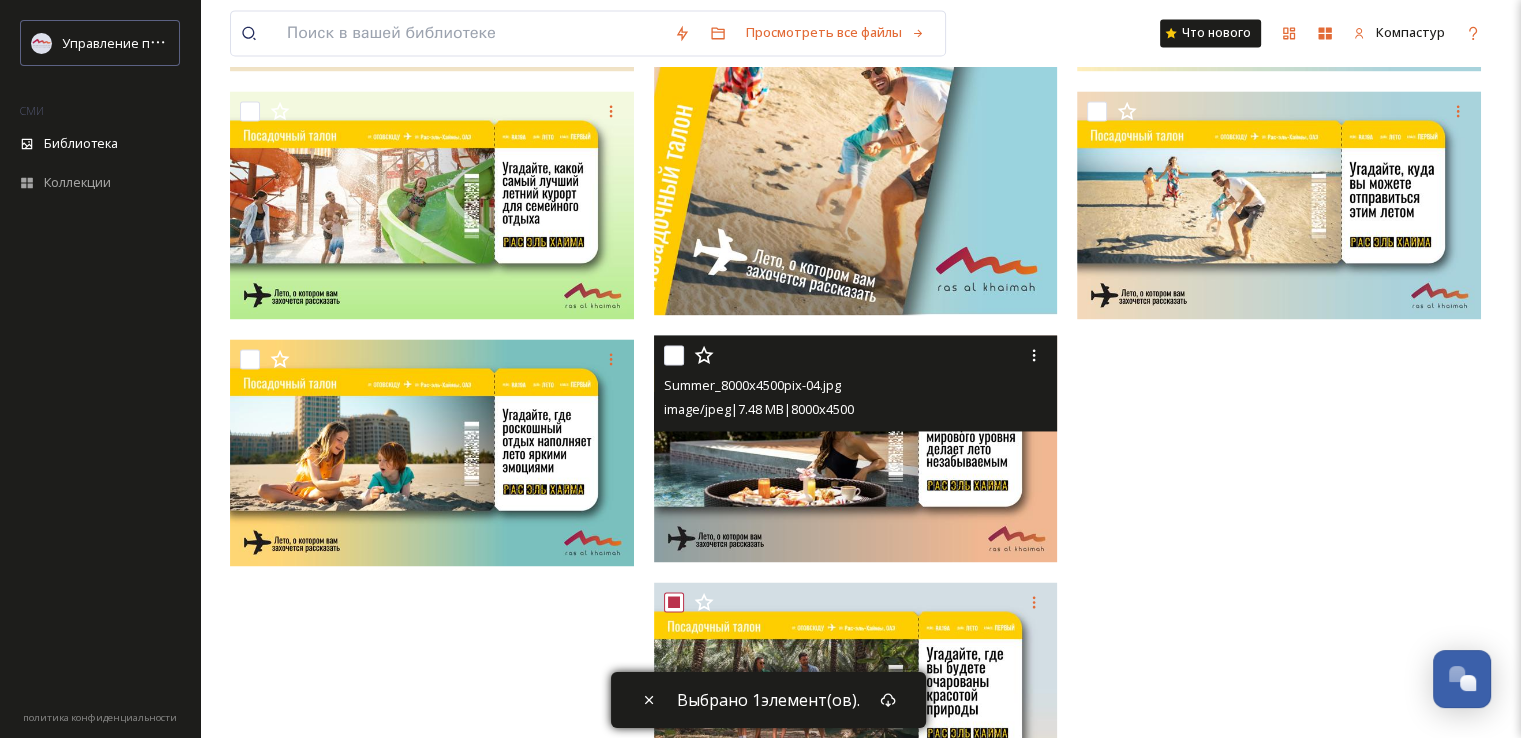 scroll, scrollTop: 3053, scrollLeft: 0, axis: vertical 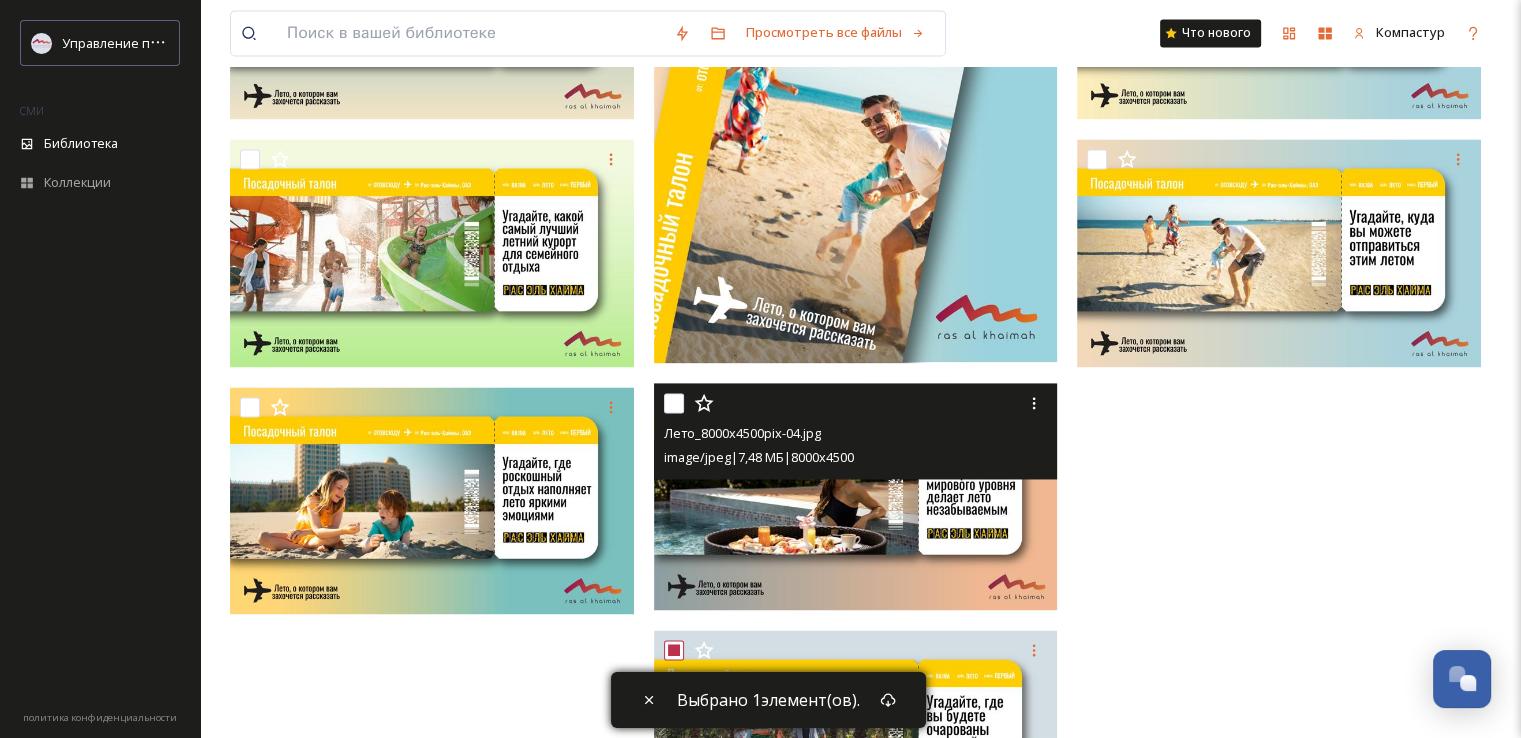 click at bounding box center (674, 403) 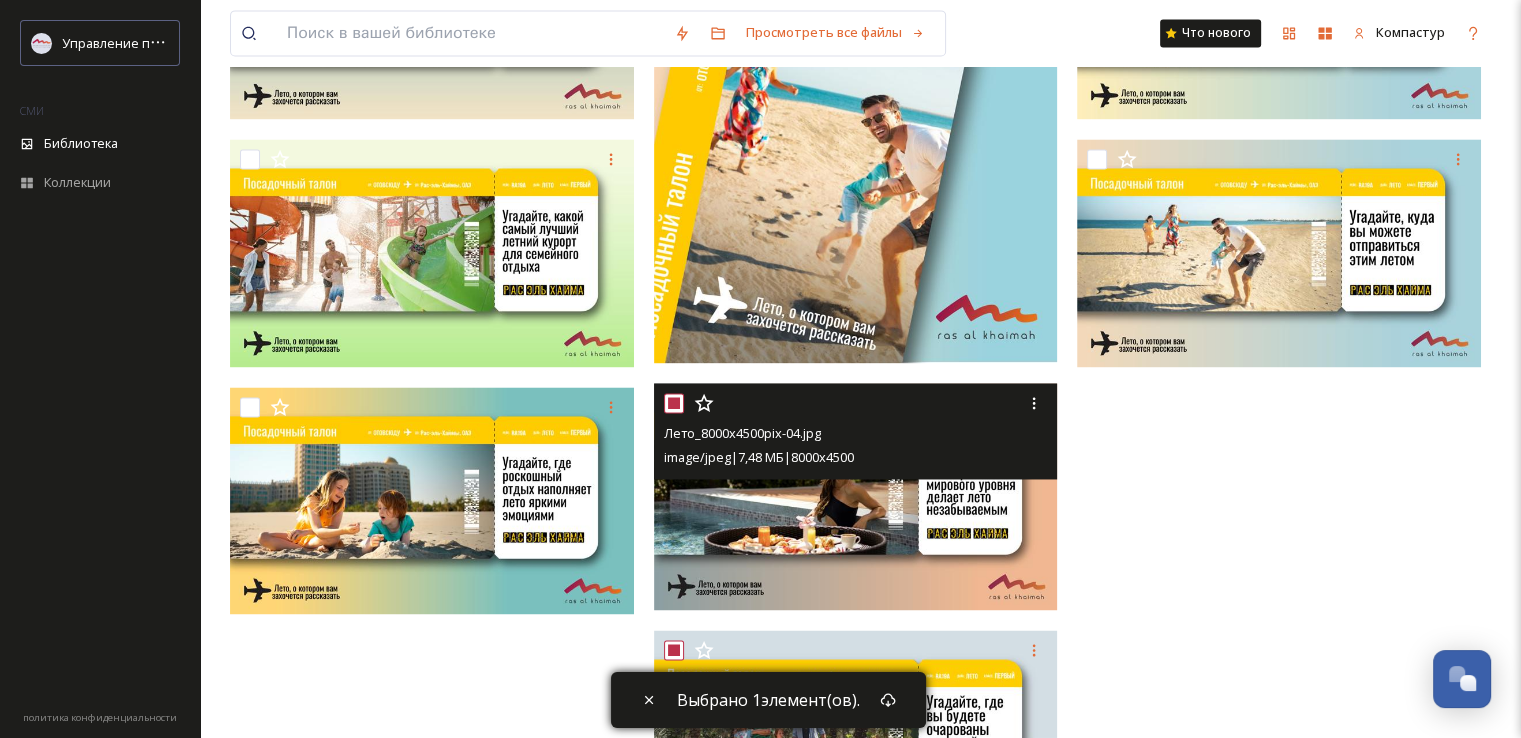 checkbox on "true" 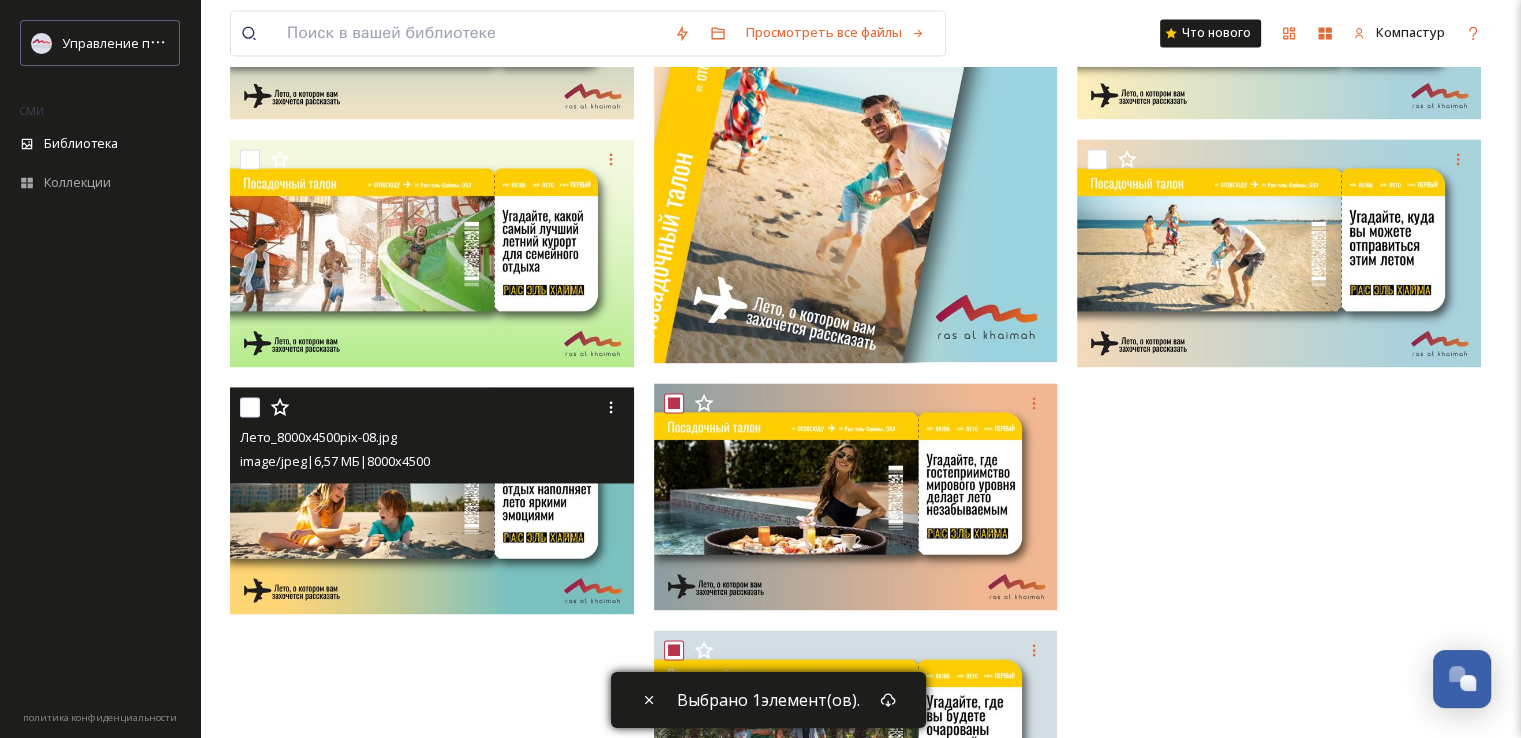 click at bounding box center [250, 407] 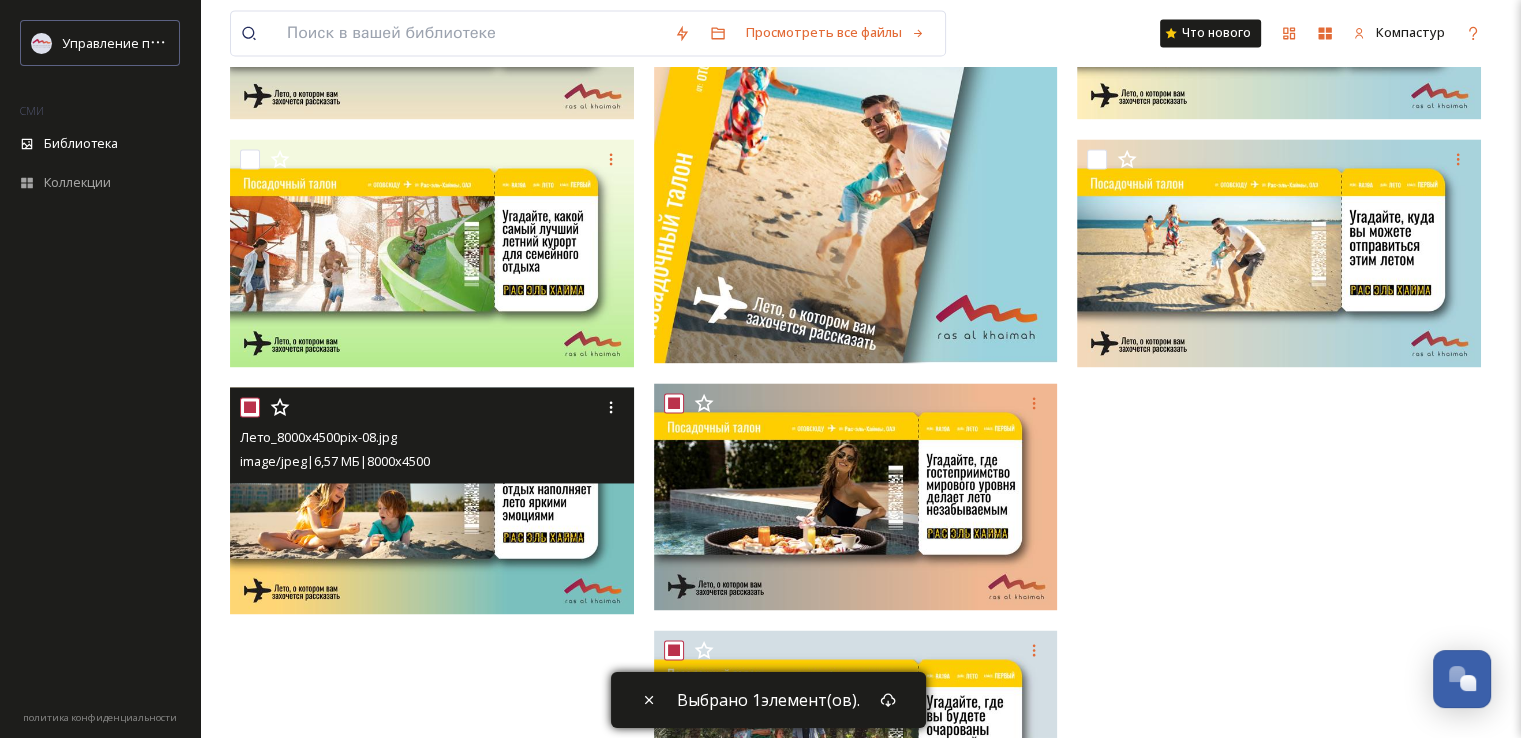 checkbox on "true" 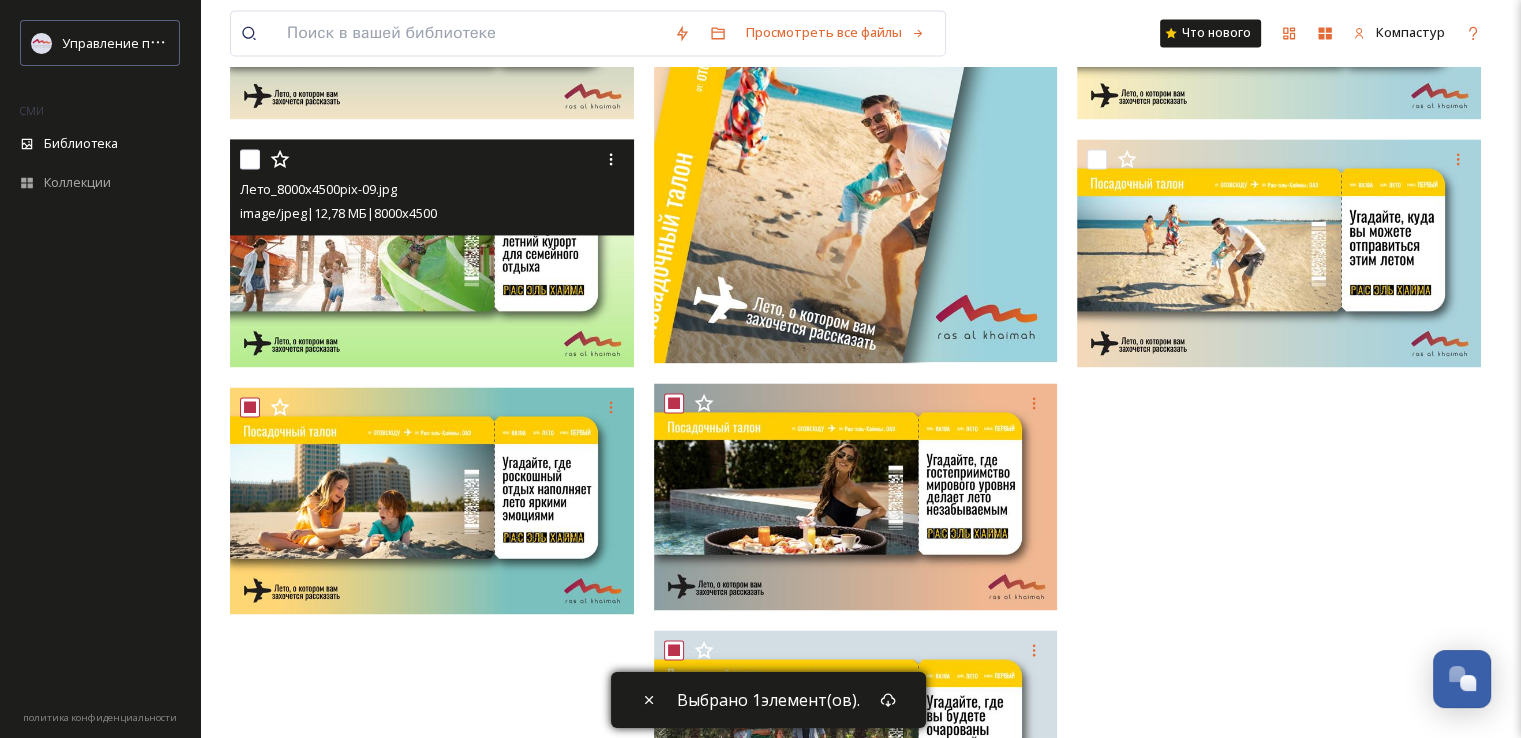 click at bounding box center [250, 159] 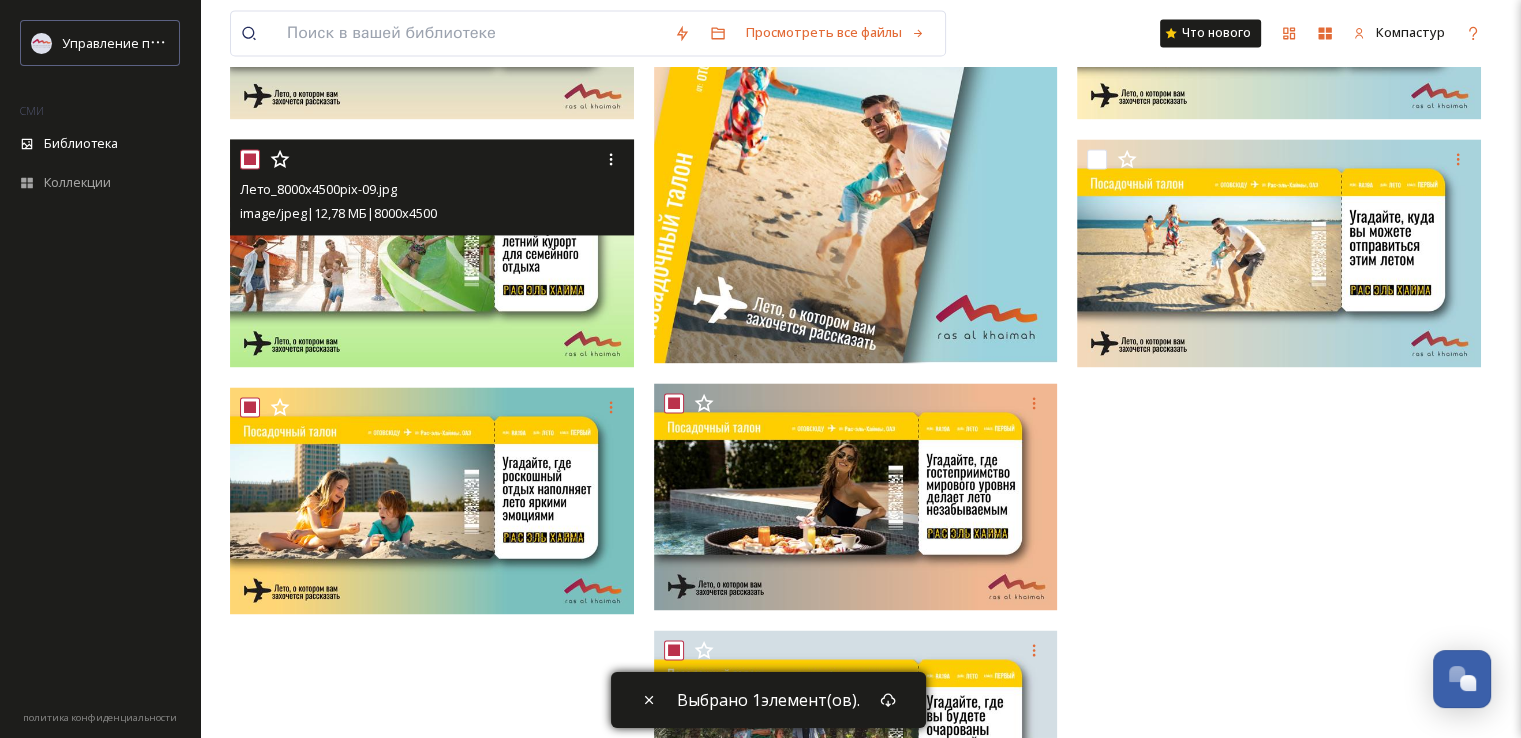 checkbox on "true" 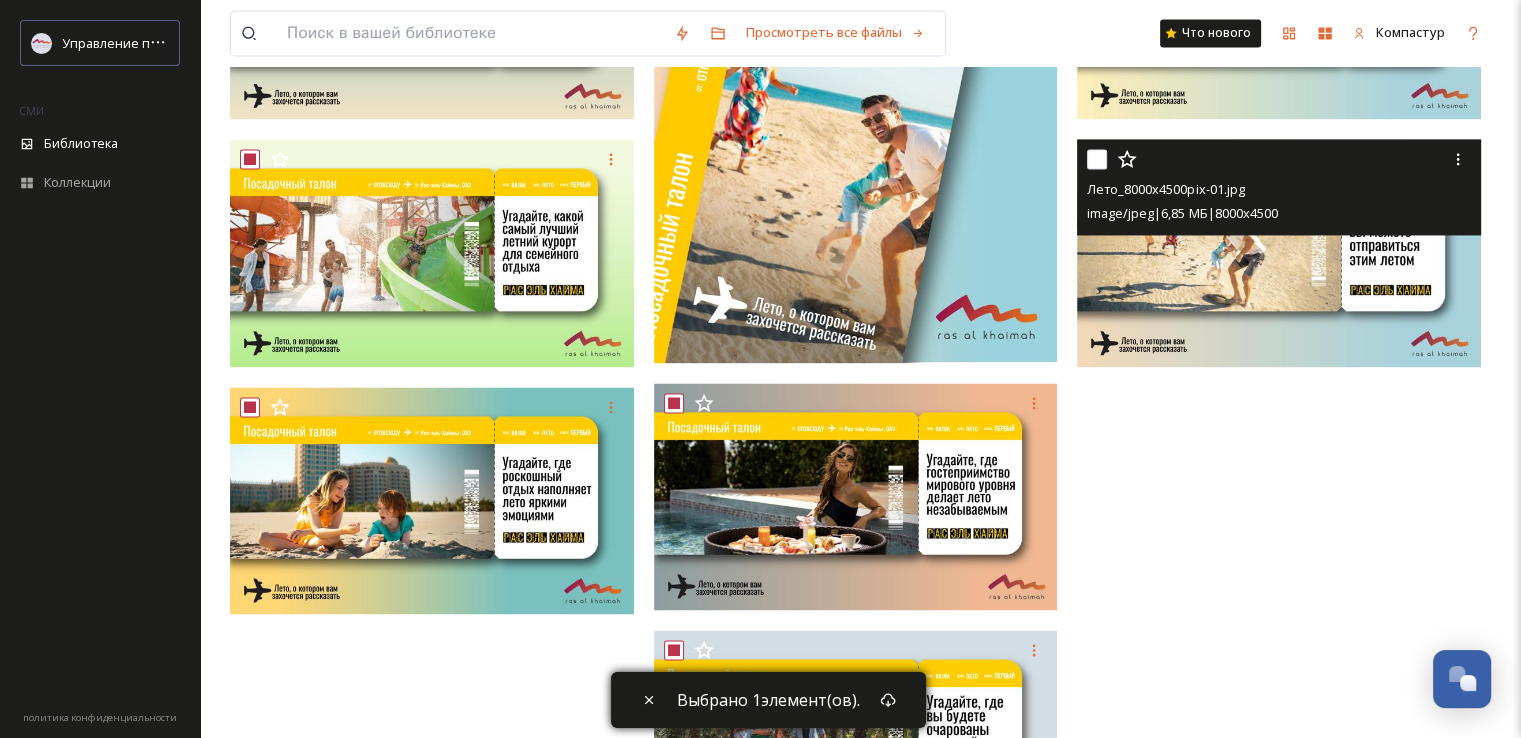 click at bounding box center [1097, 159] 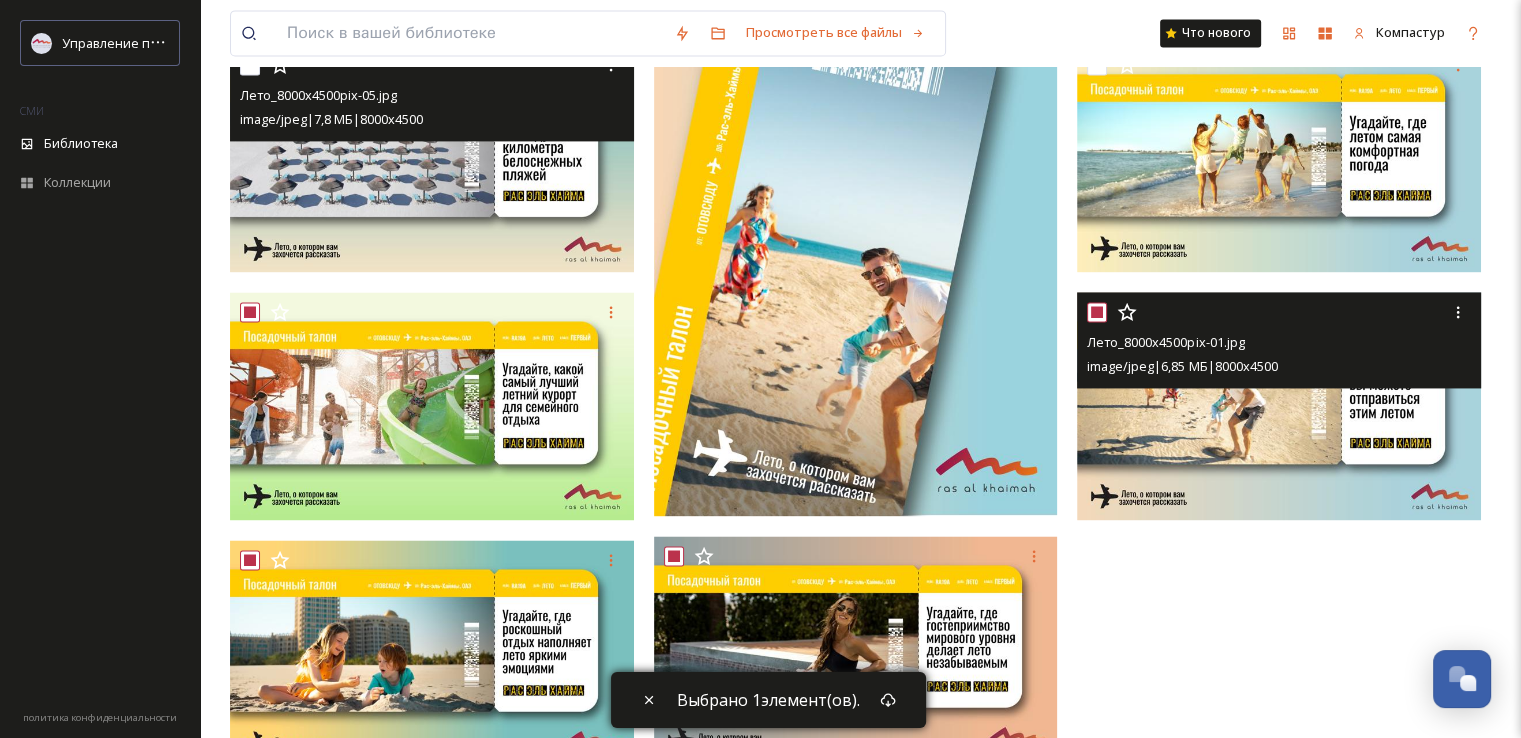 scroll, scrollTop: 2853, scrollLeft: 0, axis: vertical 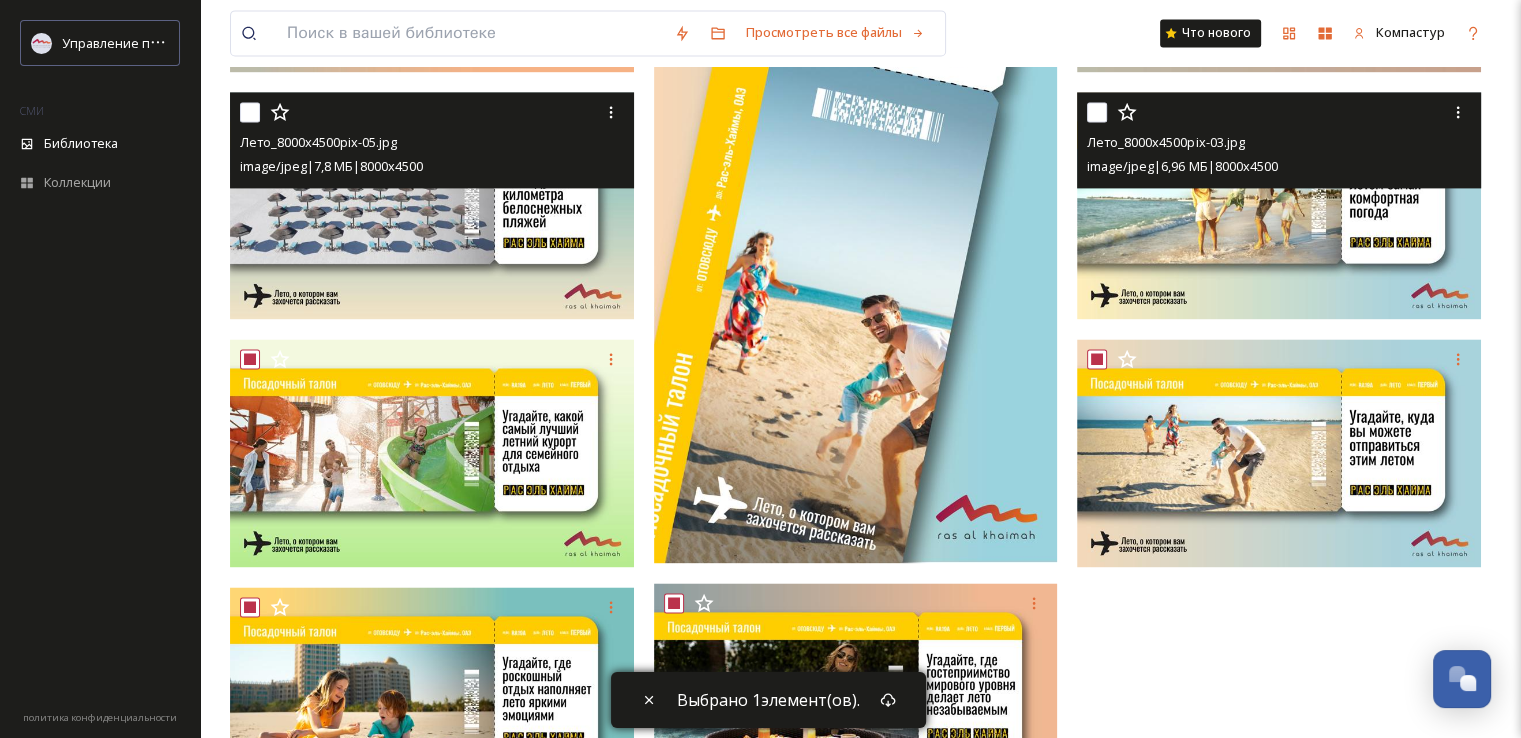 click at bounding box center [1097, 112] 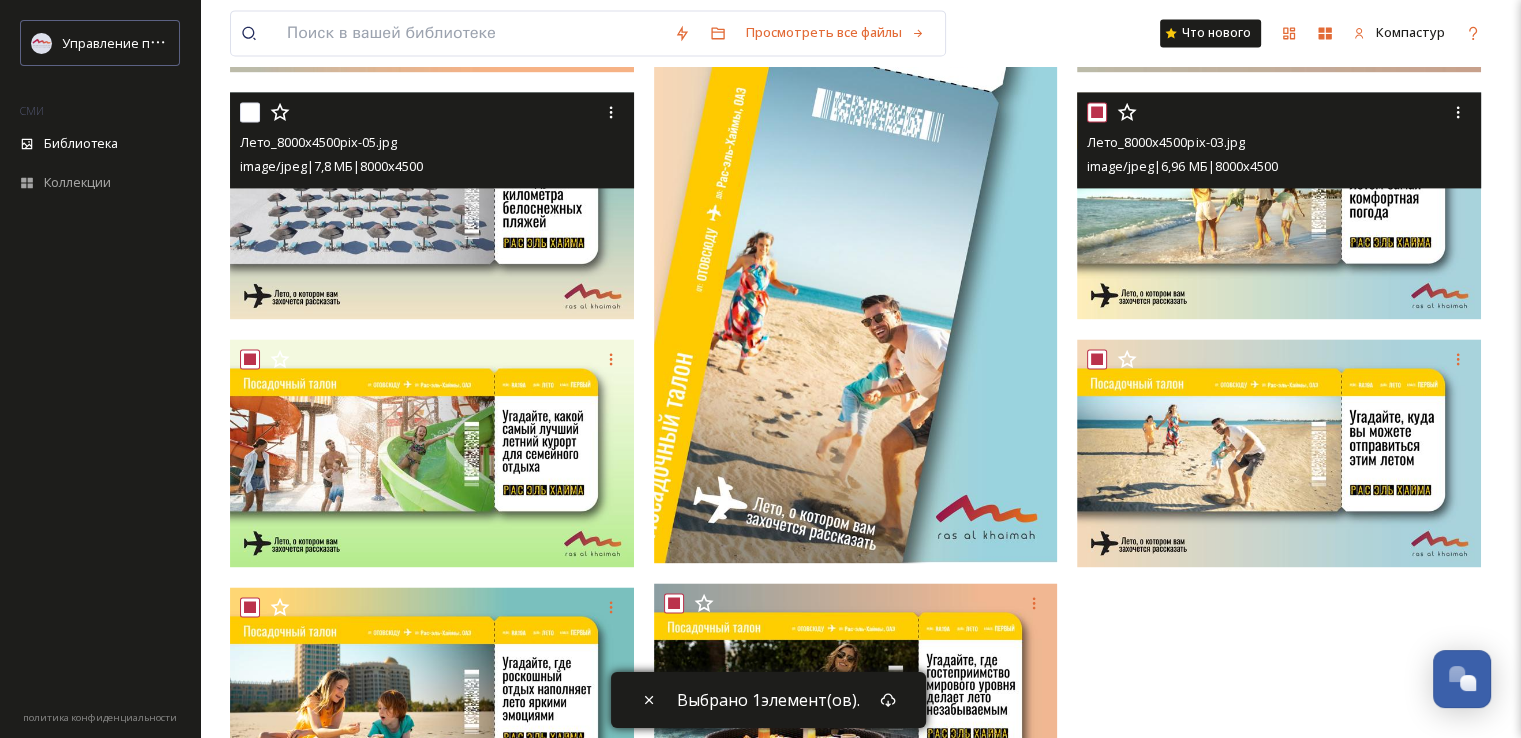 checkbox on "true" 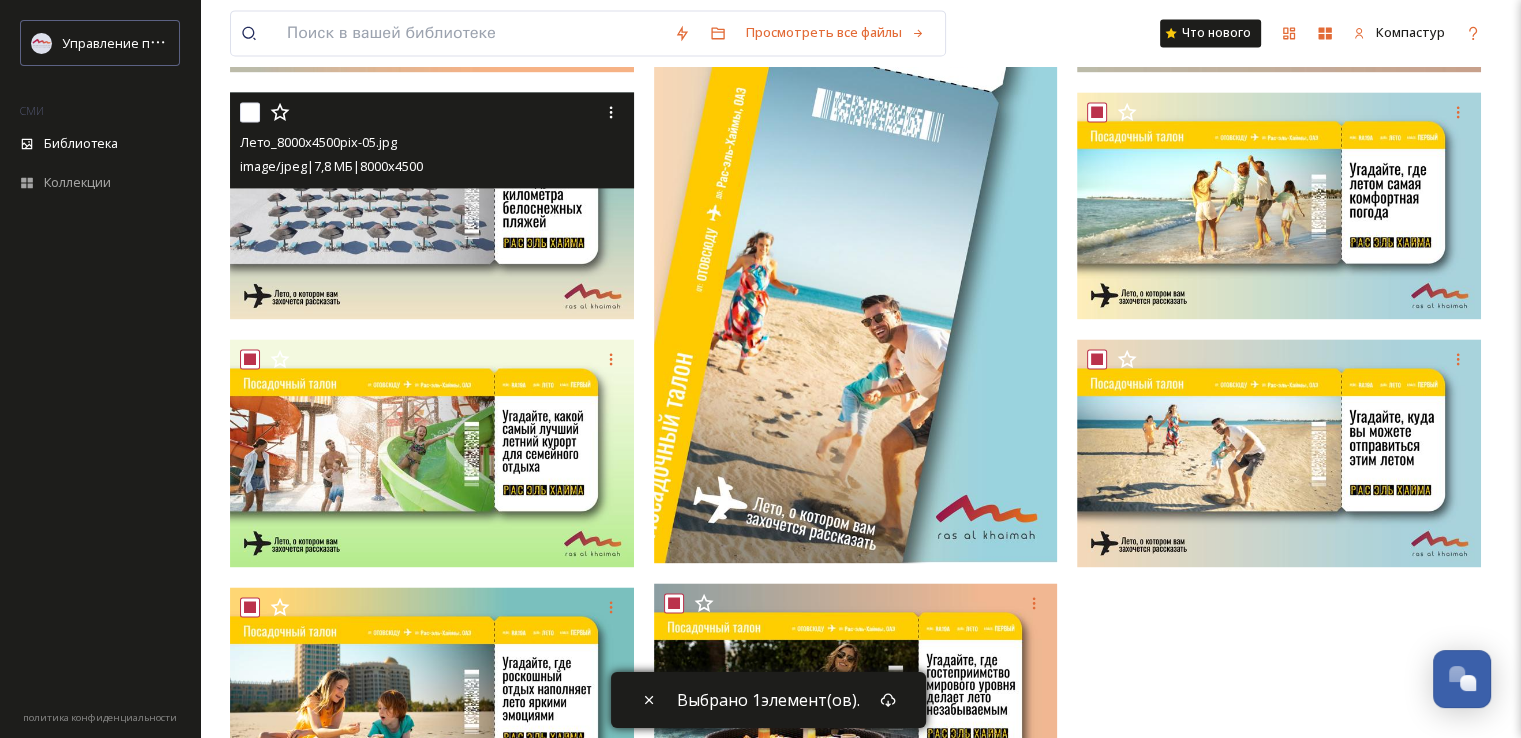click at bounding box center (250, 112) 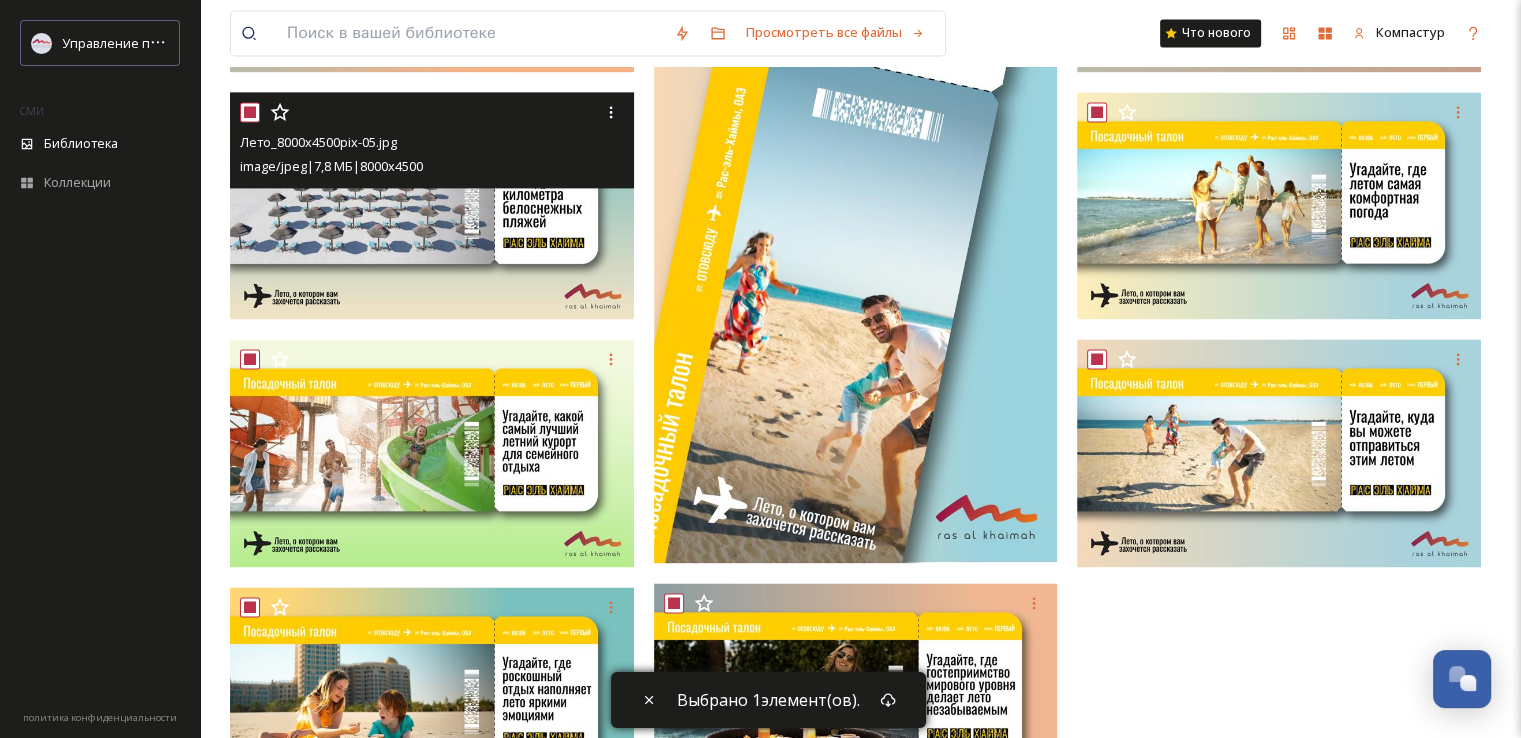 checkbox on "true" 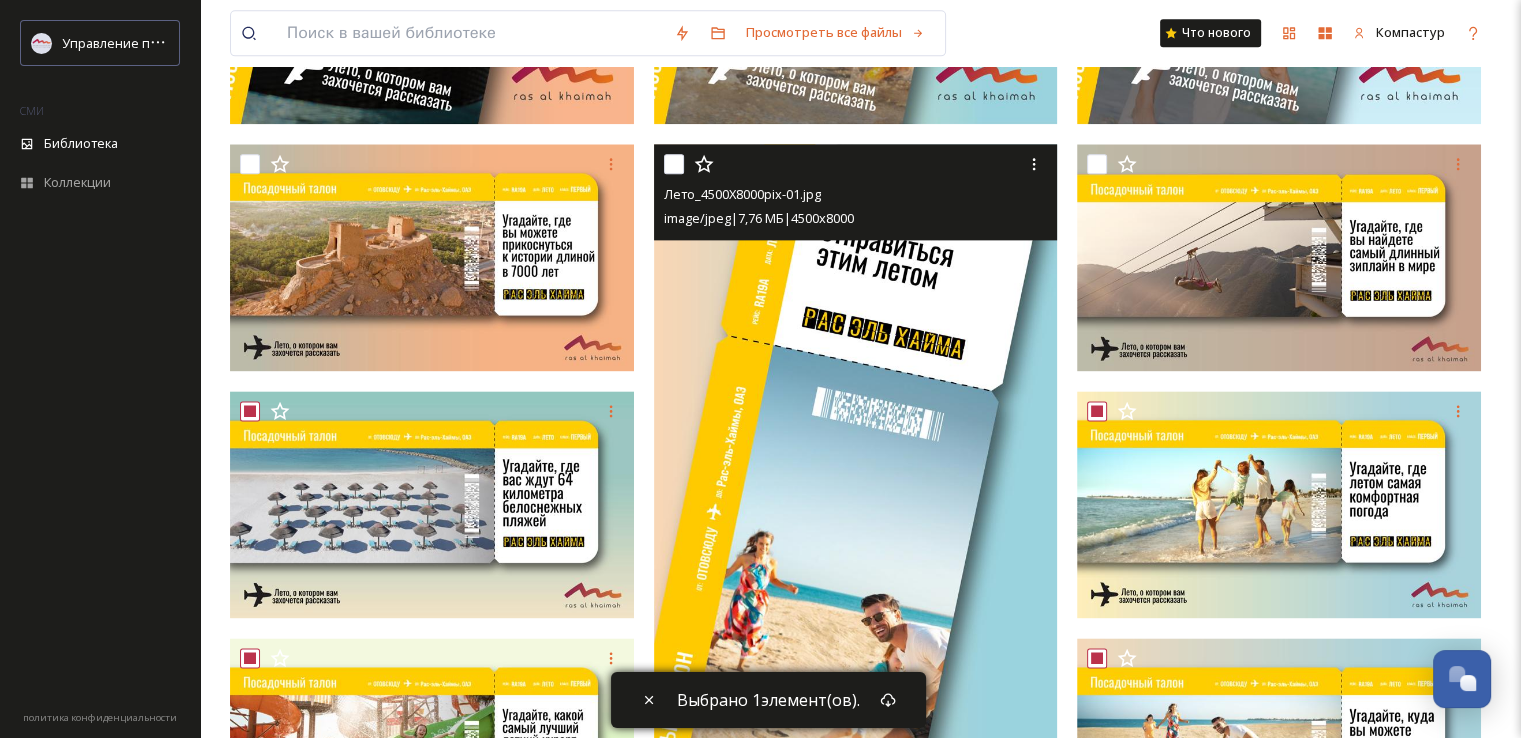 scroll, scrollTop: 2553, scrollLeft: 0, axis: vertical 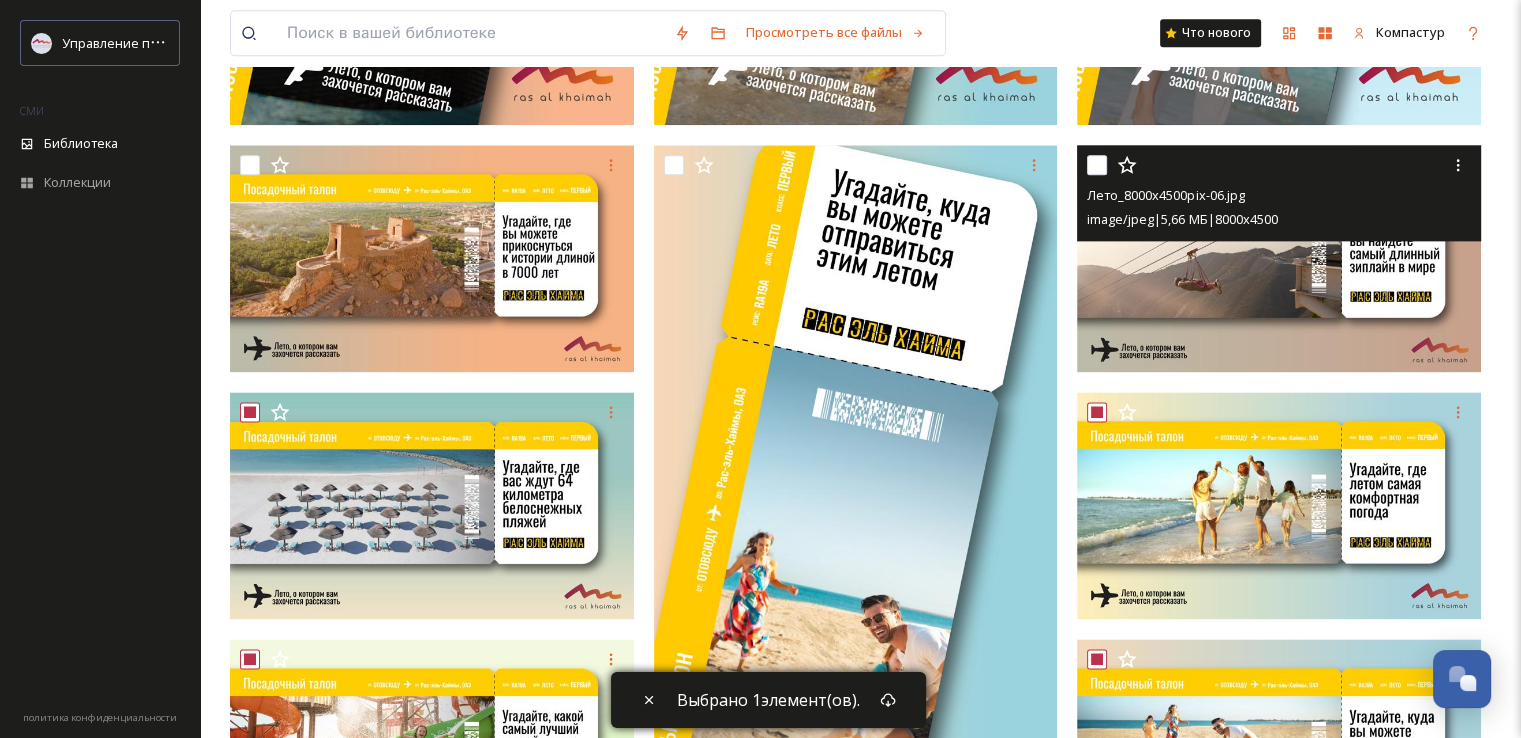 click at bounding box center (1097, 165) 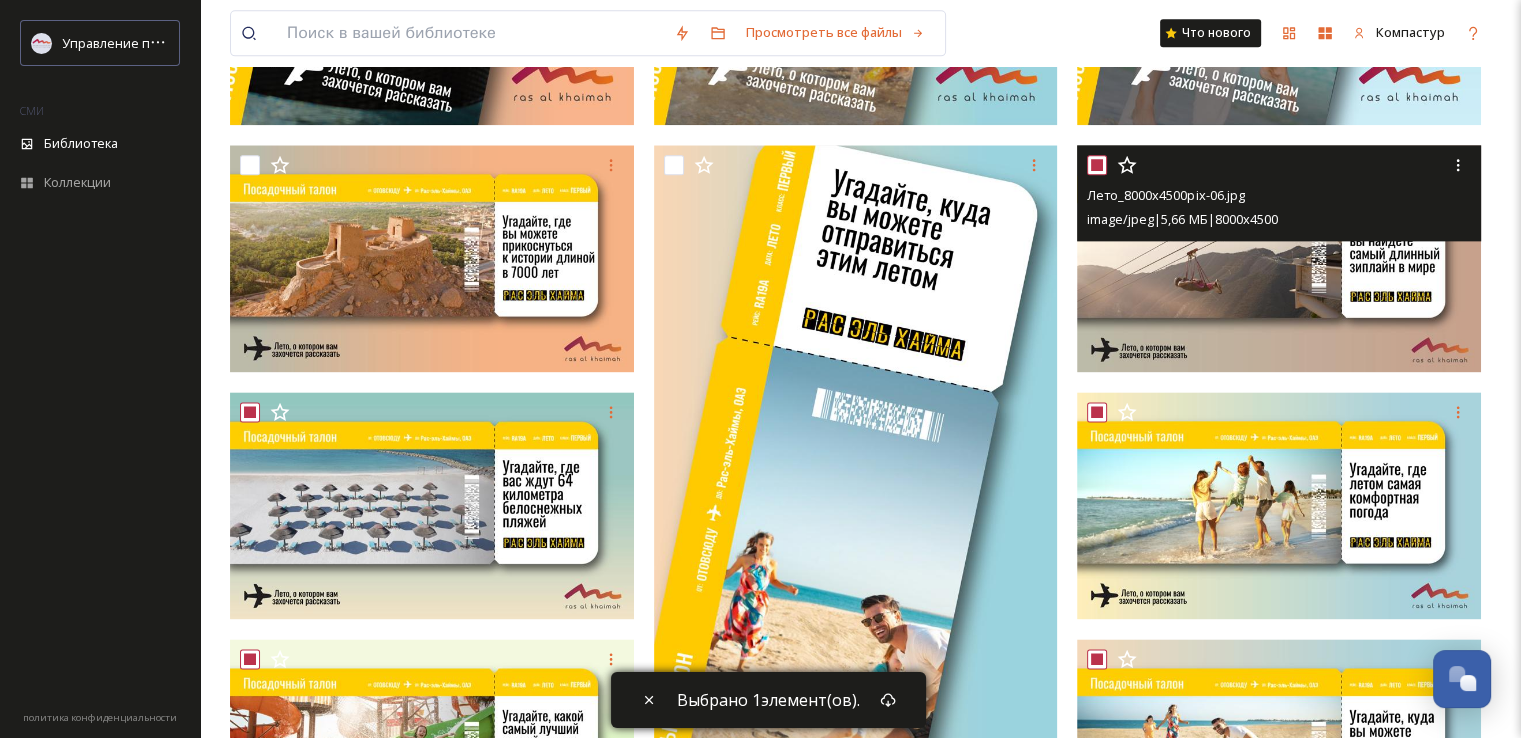 checkbox on "true" 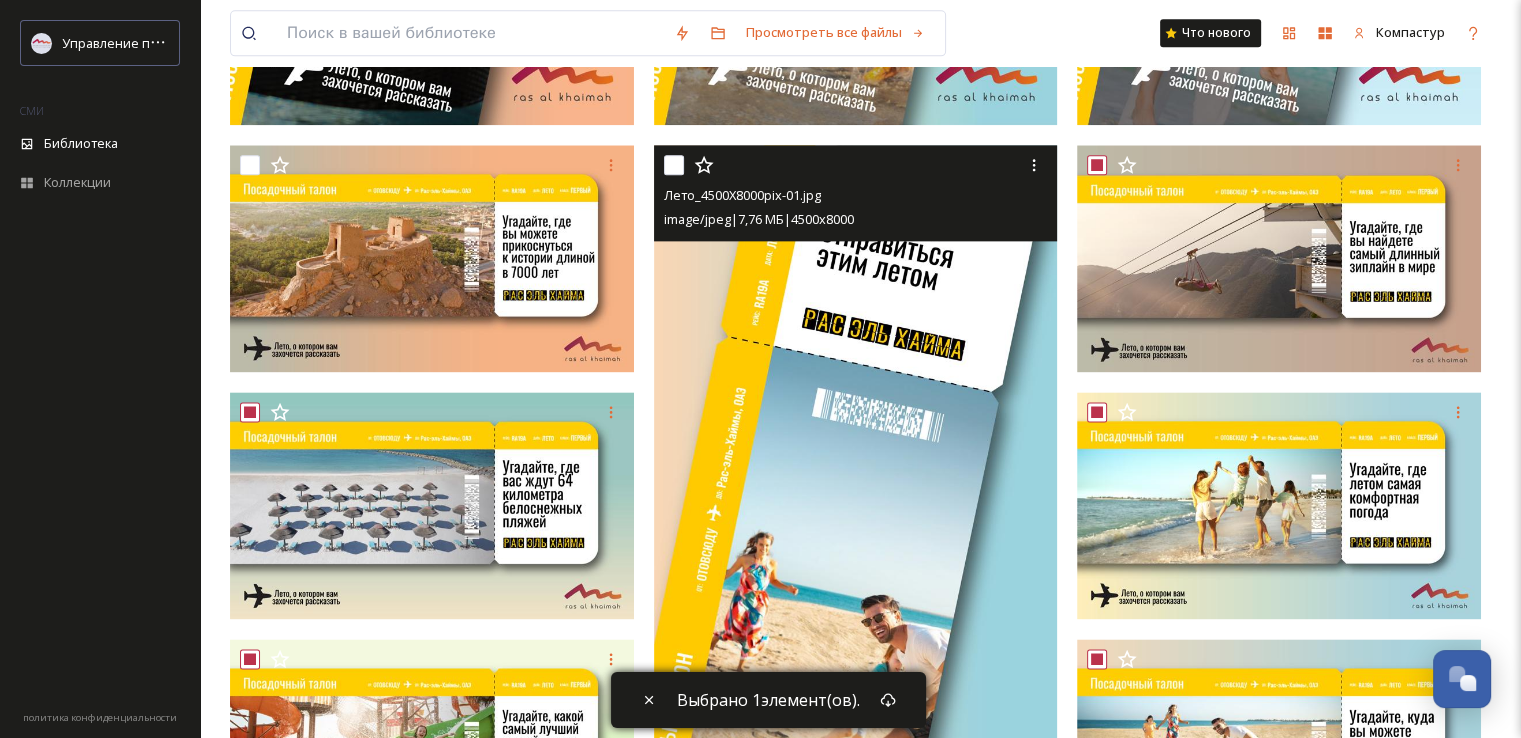 click at bounding box center (674, 165) 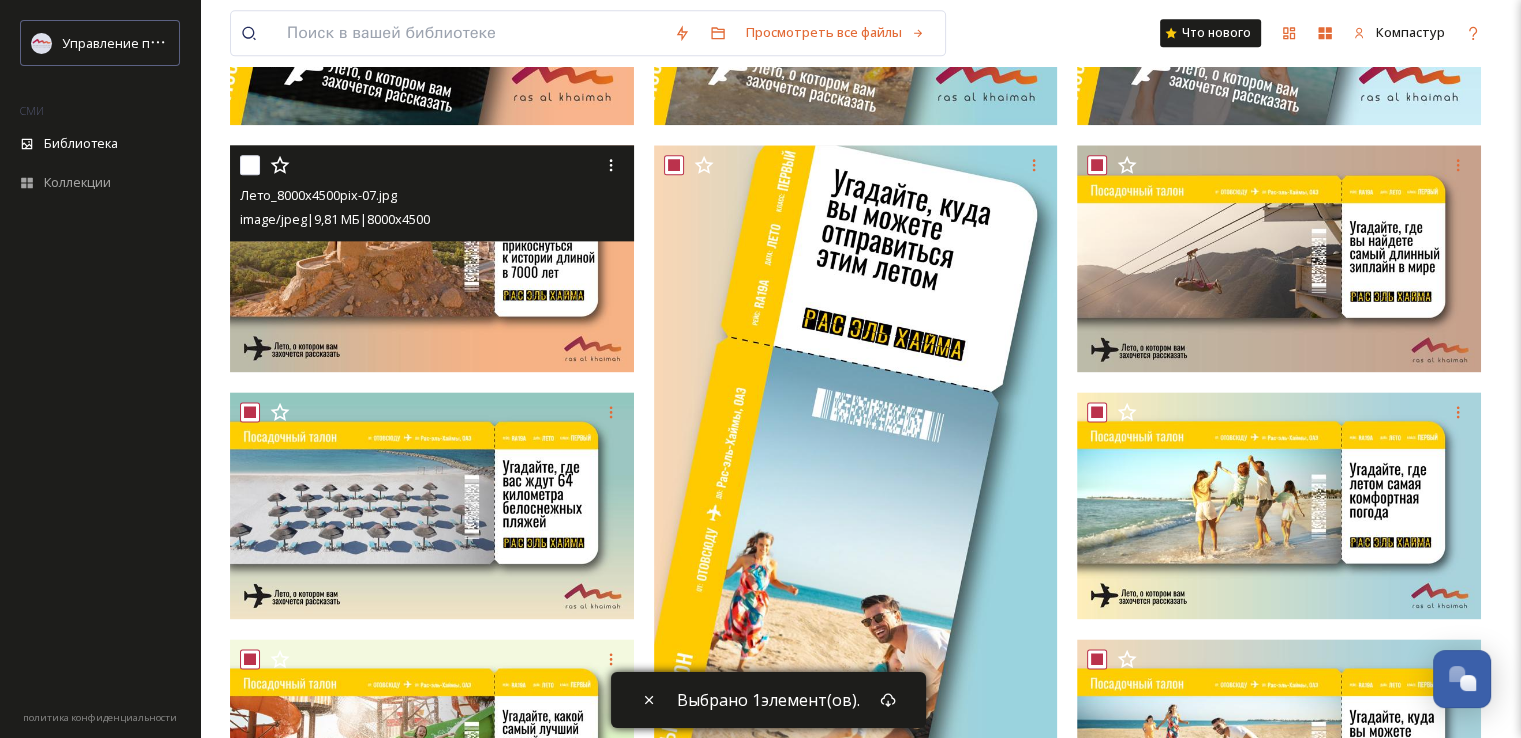 click at bounding box center (250, 165) 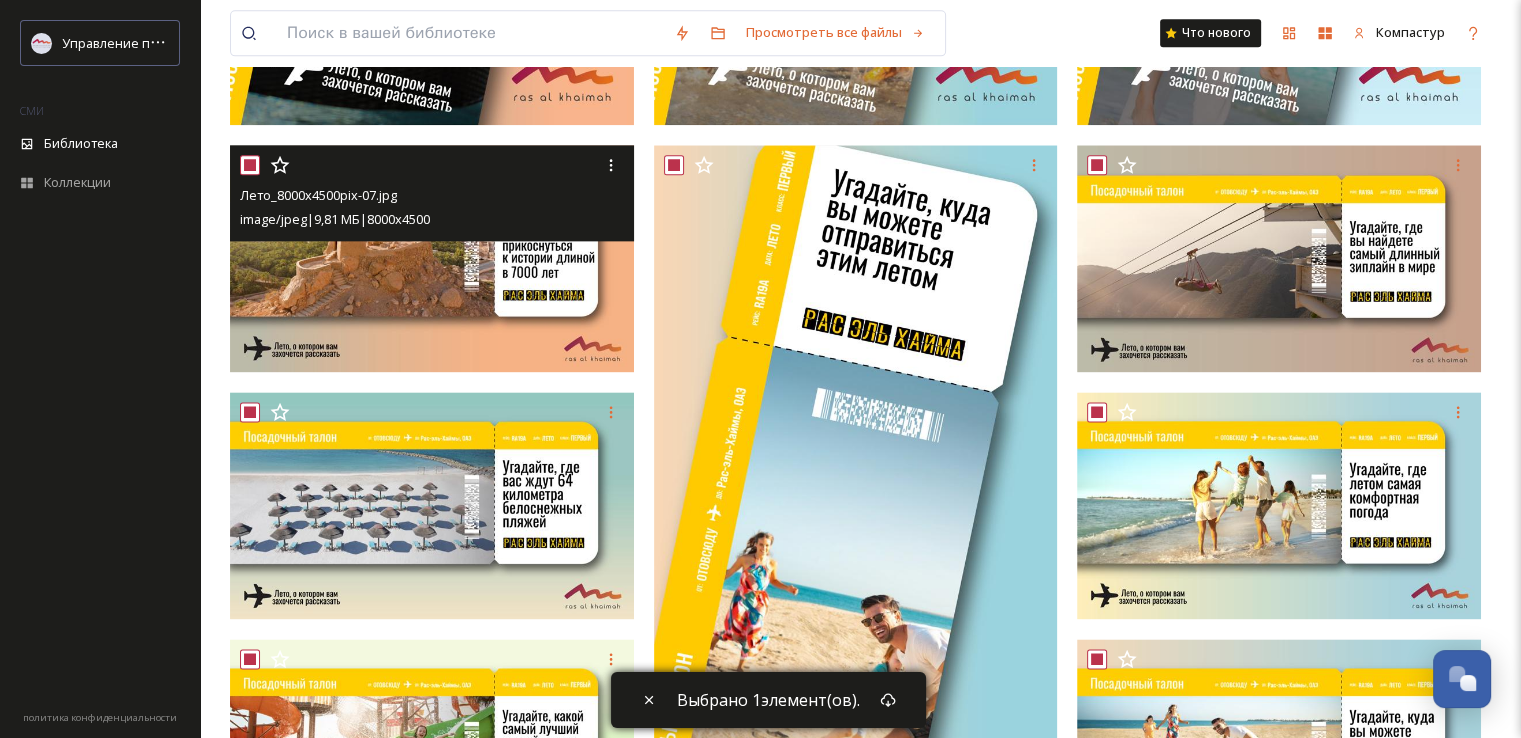 checkbox on "true" 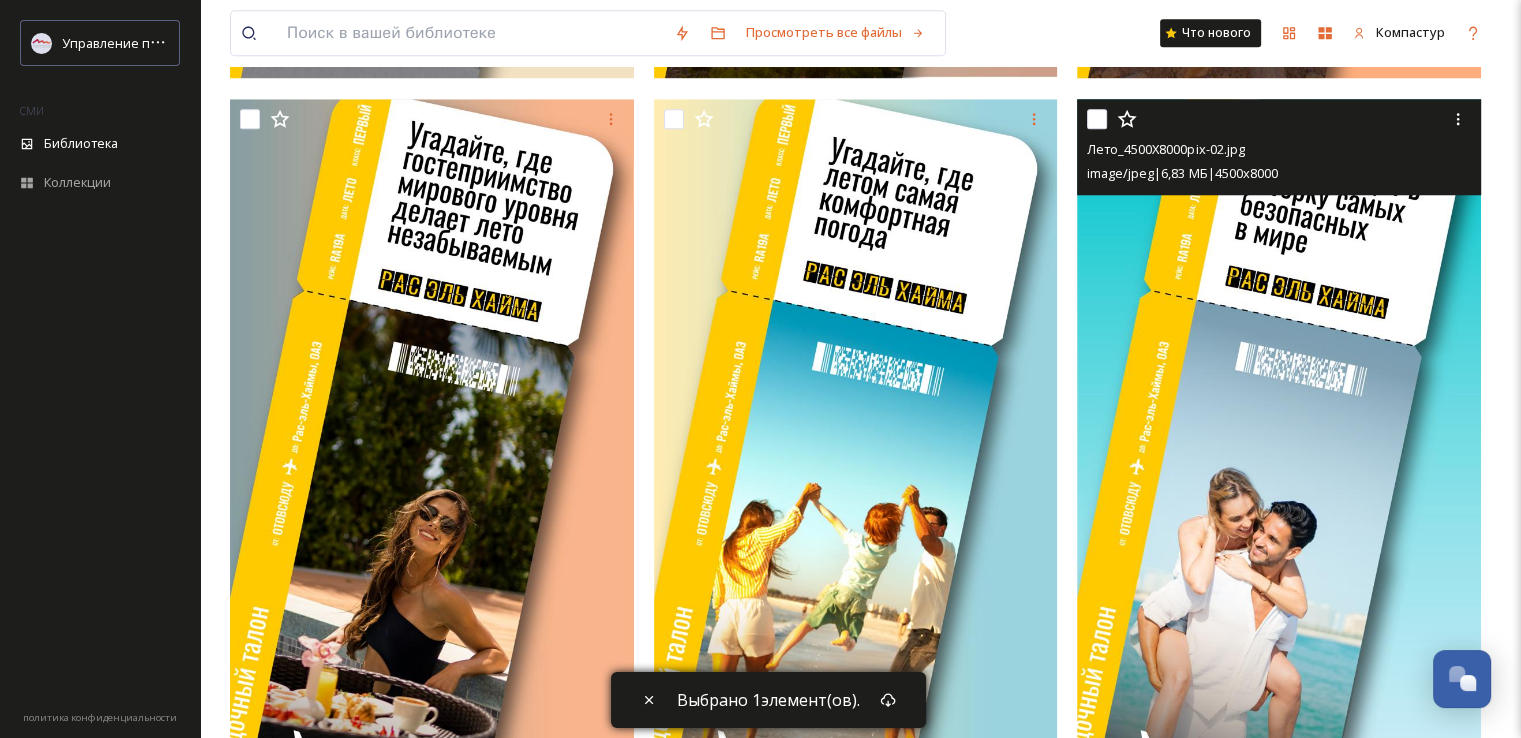 scroll, scrollTop: 1853, scrollLeft: 0, axis: vertical 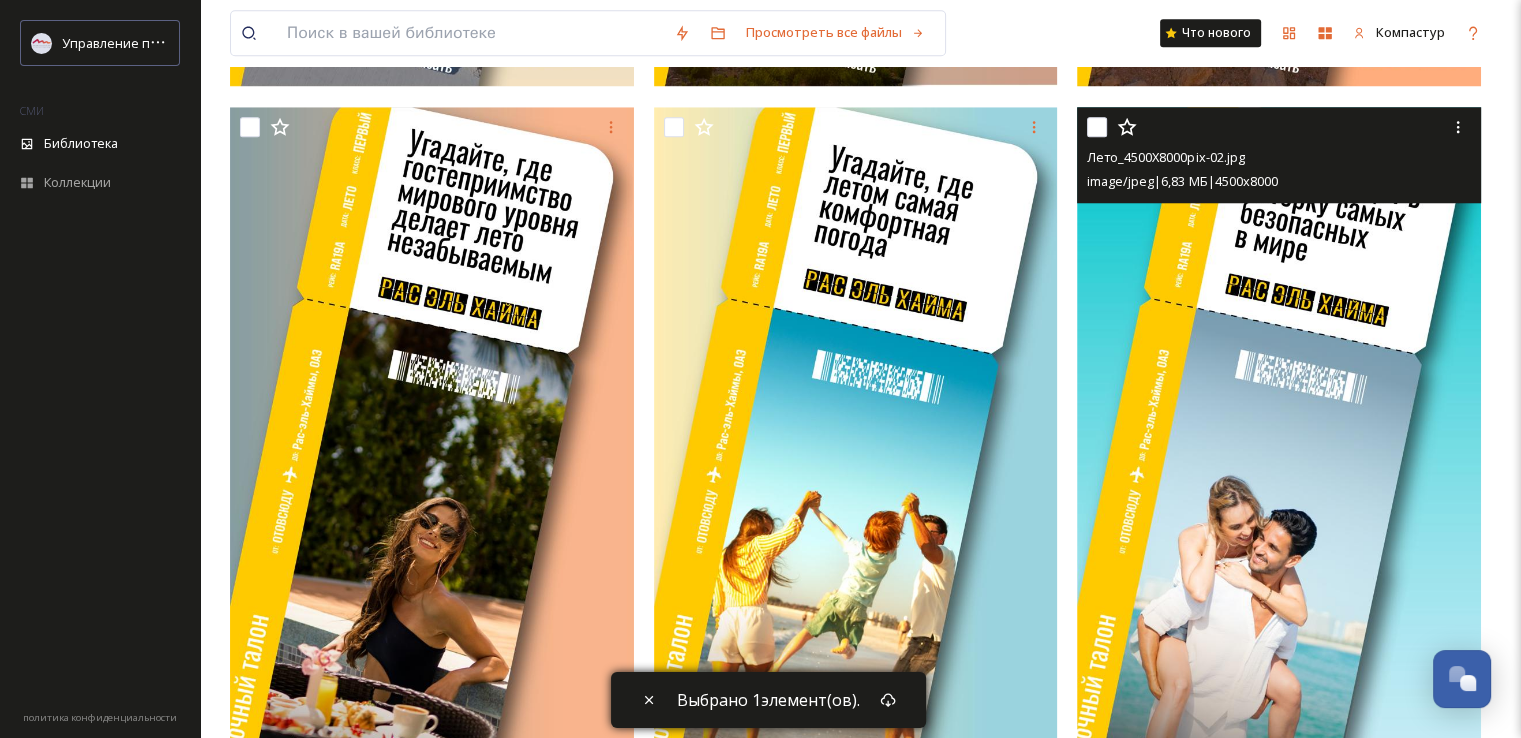 click at bounding box center (1097, 127) 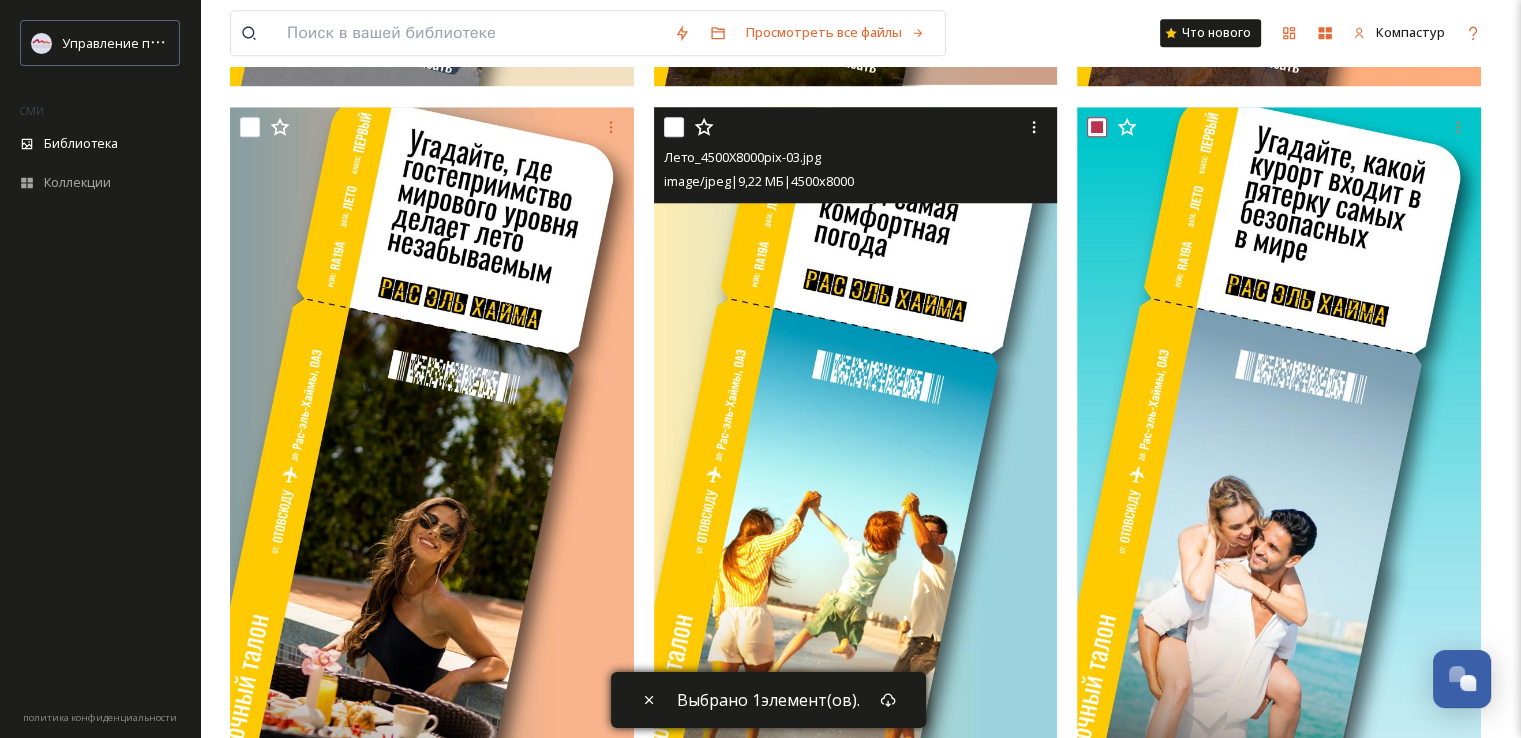 click on "Лето_[NUMBER]x[NUMBER]pix-[NUMBER].jpg image/jpeg | [SIZE] | [NUMBER] x [NUMBER]" at bounding box center [856, 155] 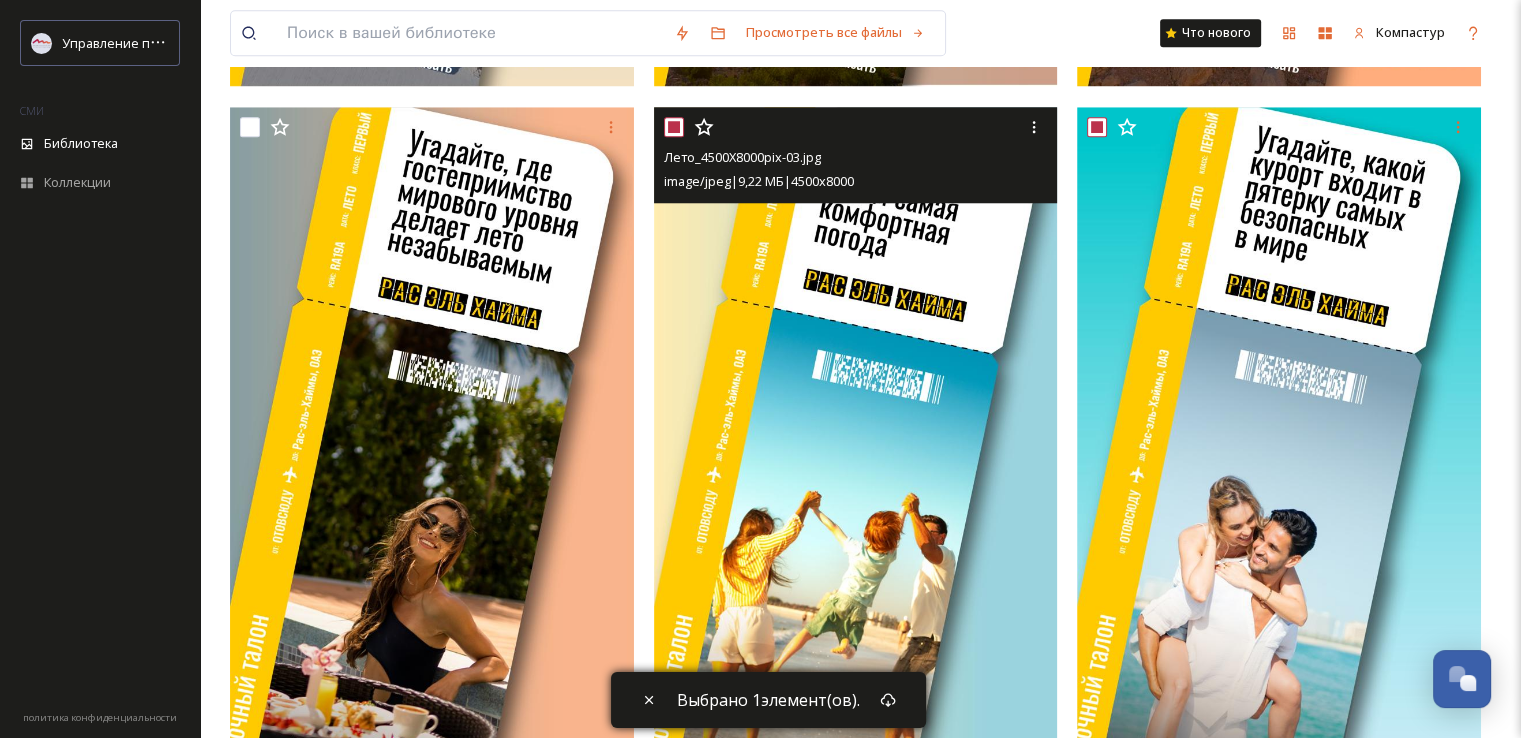 checkbox on "true" 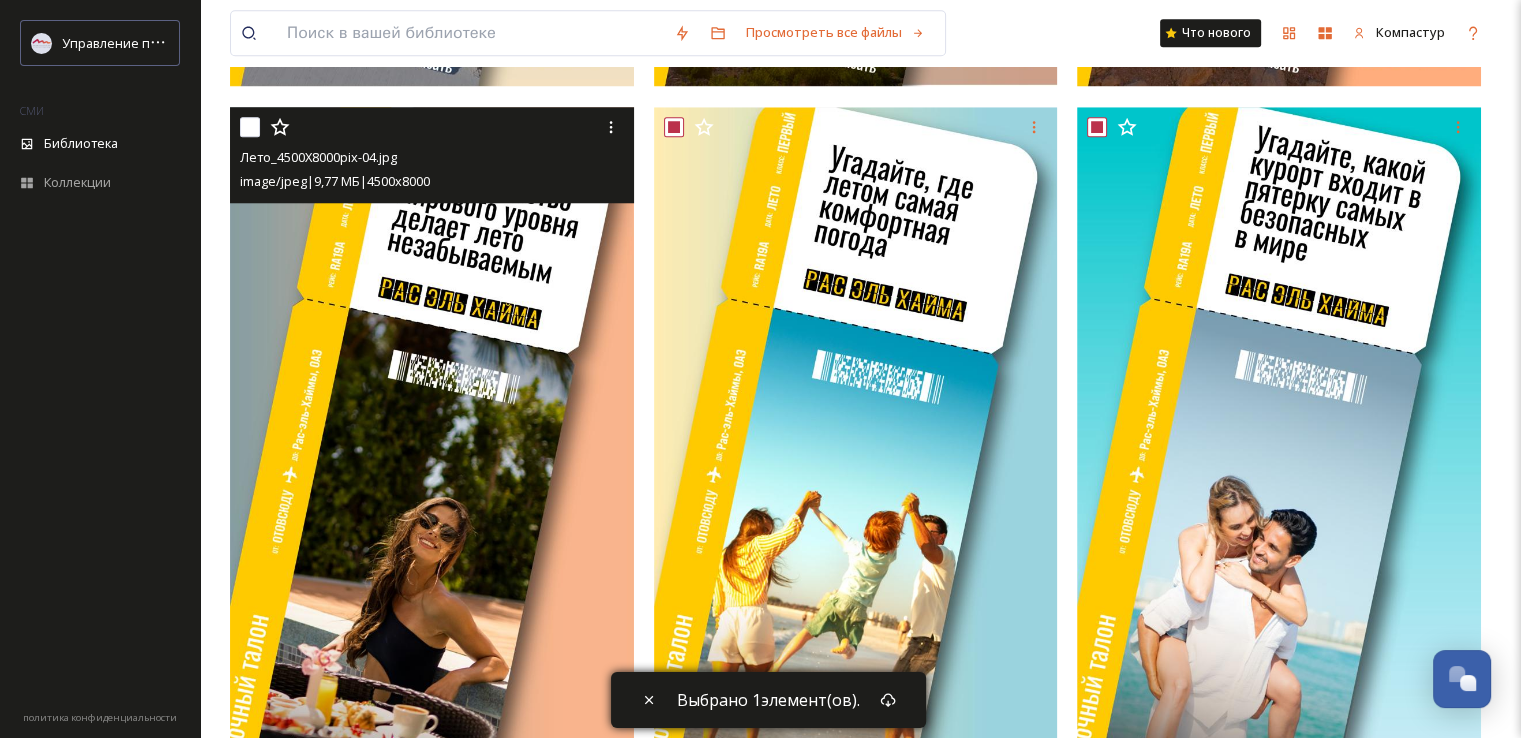 click at bounding box center (434, 127) 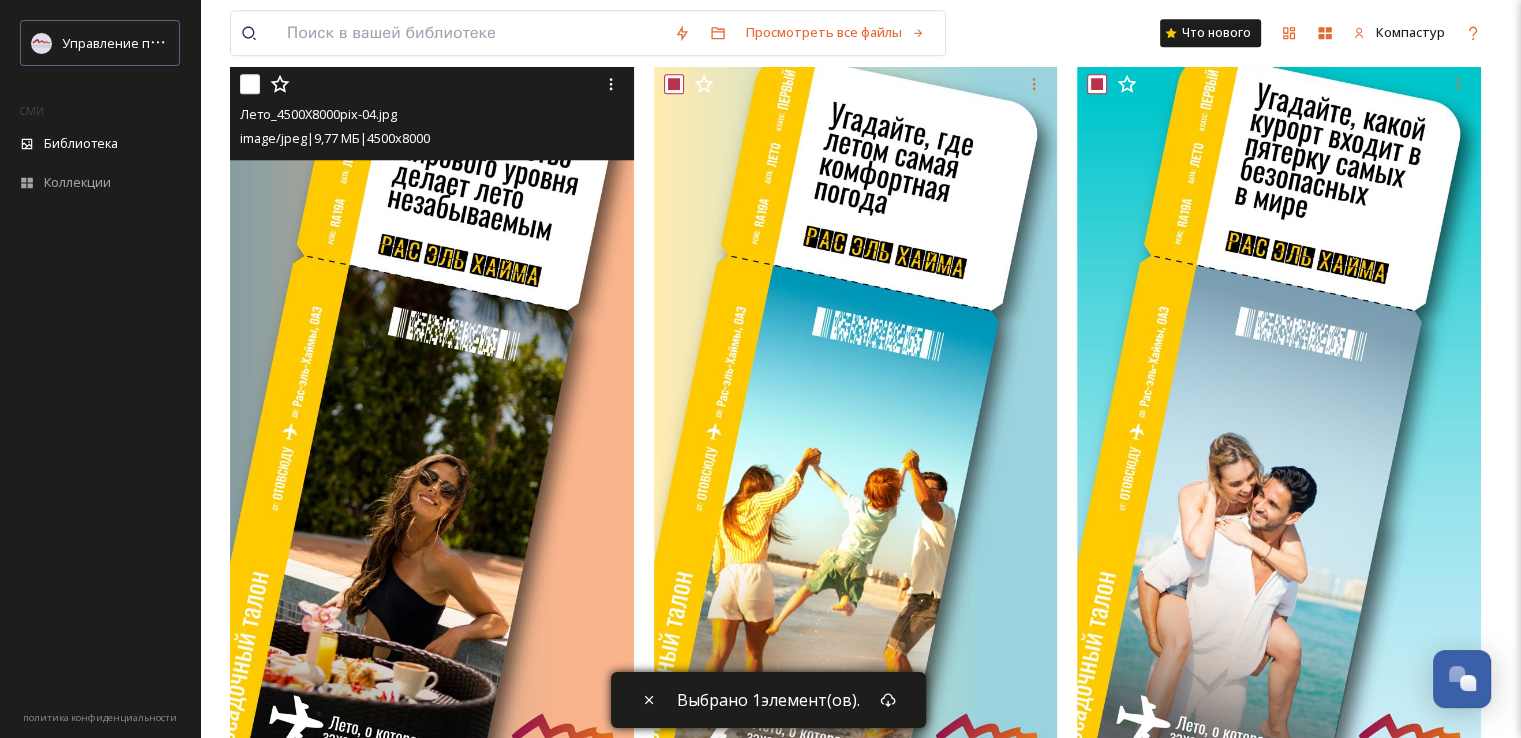 scroll, scrollTop: 1753, scrollLeft: 0, axis: vertical 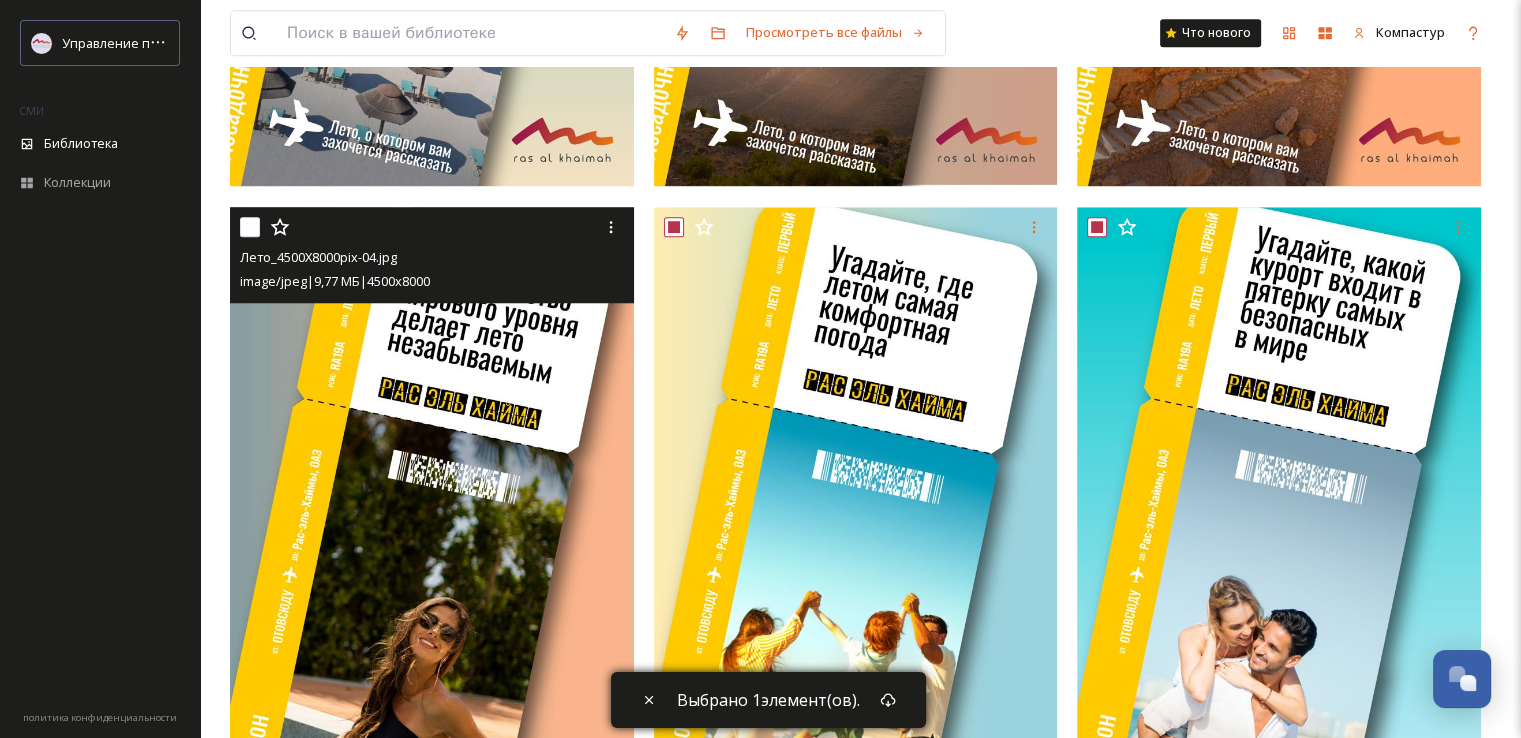 click at bounding box center (250, 227) 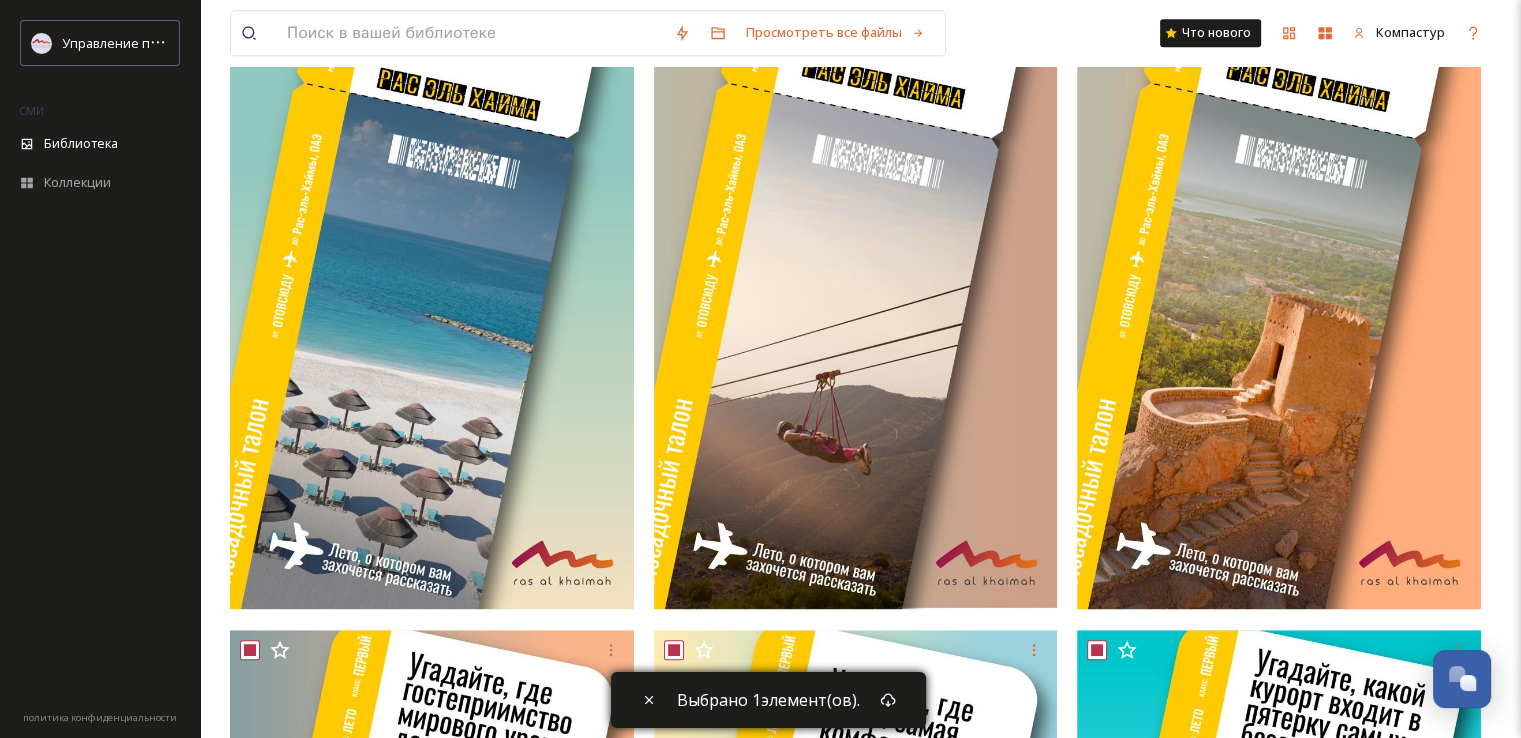 scroll, scrollTop: 1053, scrollLeft: 0, axis: vertical 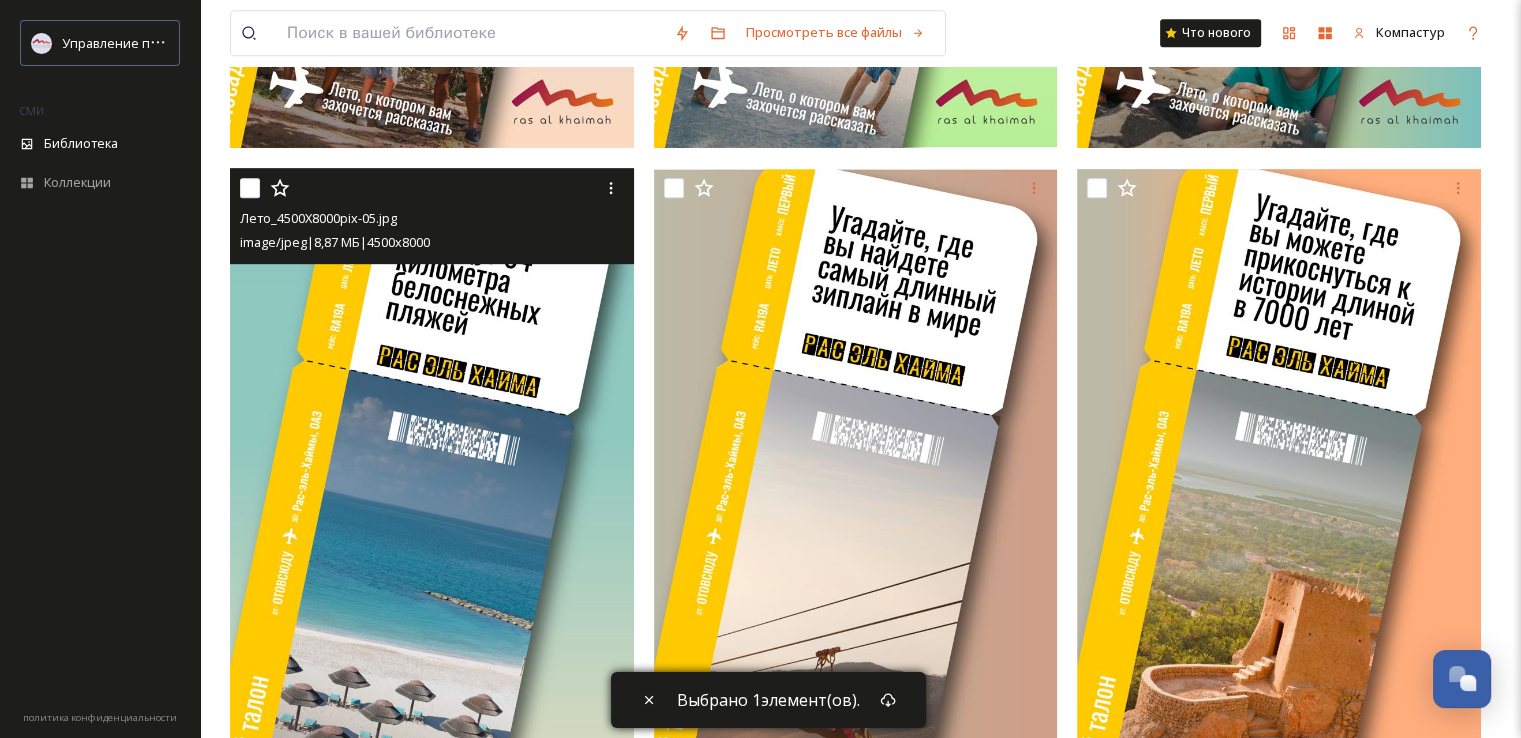click at bounding box center (250, 188) 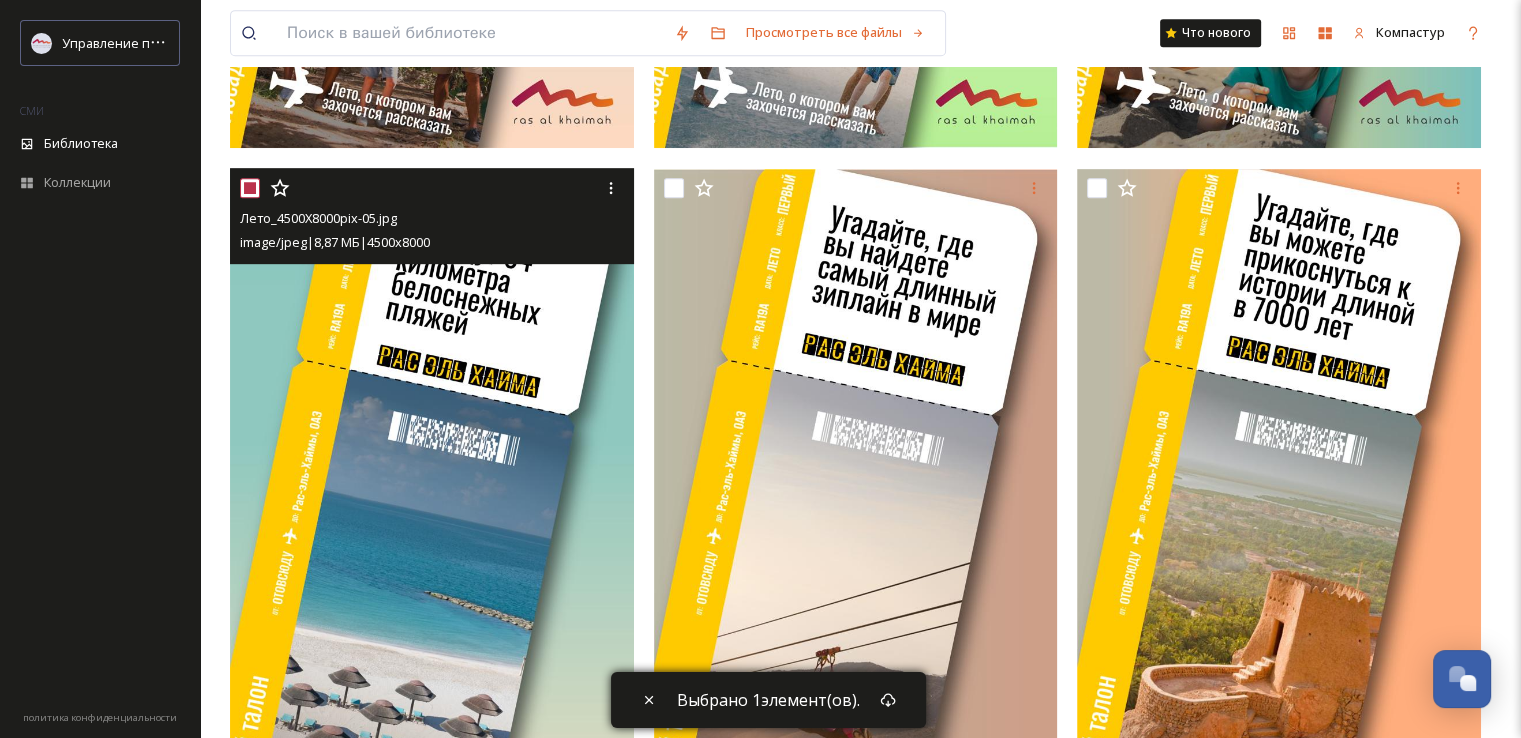 checkbox on "true" 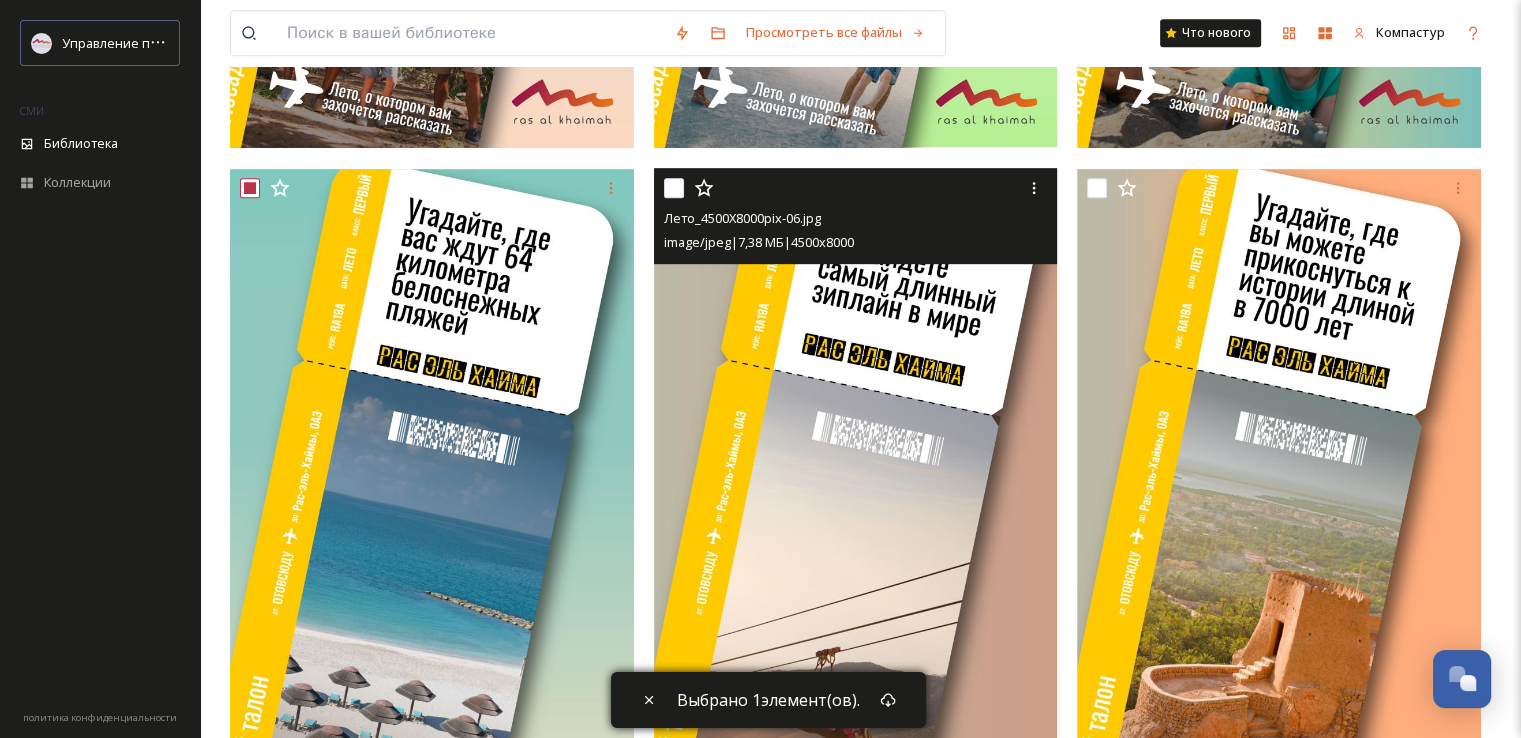click at bounding box center [674, 188] 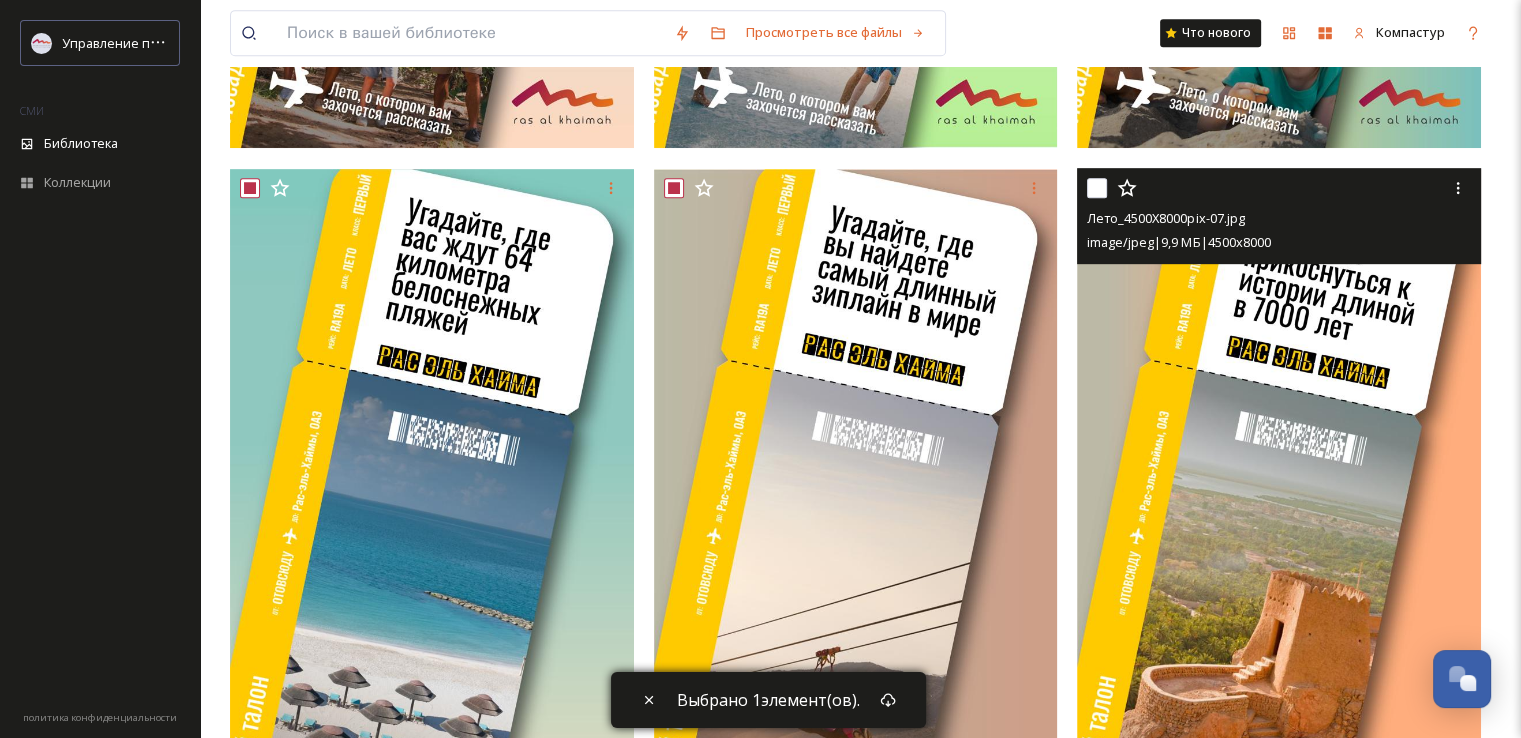 click at bounding box center (1097, 188) 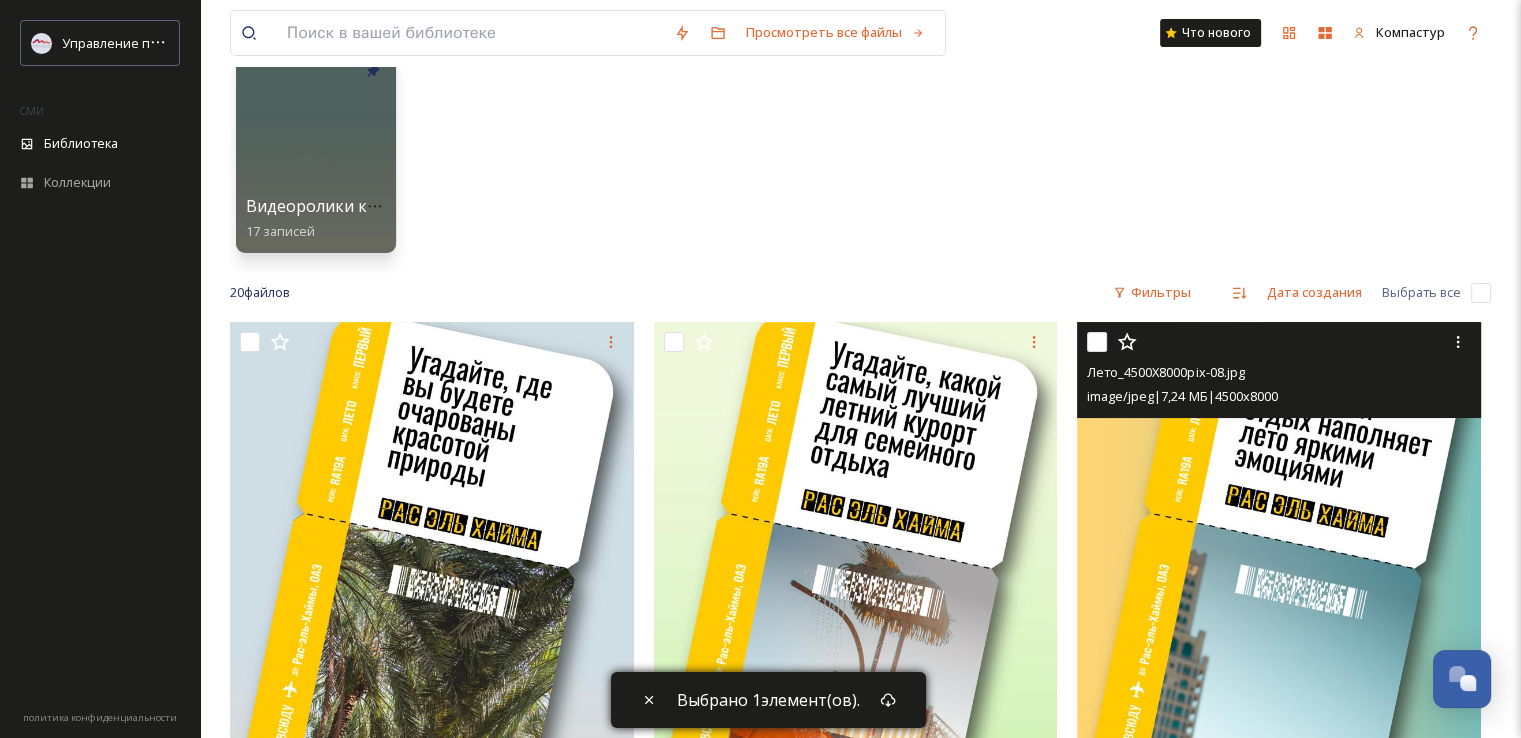 scroll, scrollTop: 153, scrollLeft: 0, axis: vertical 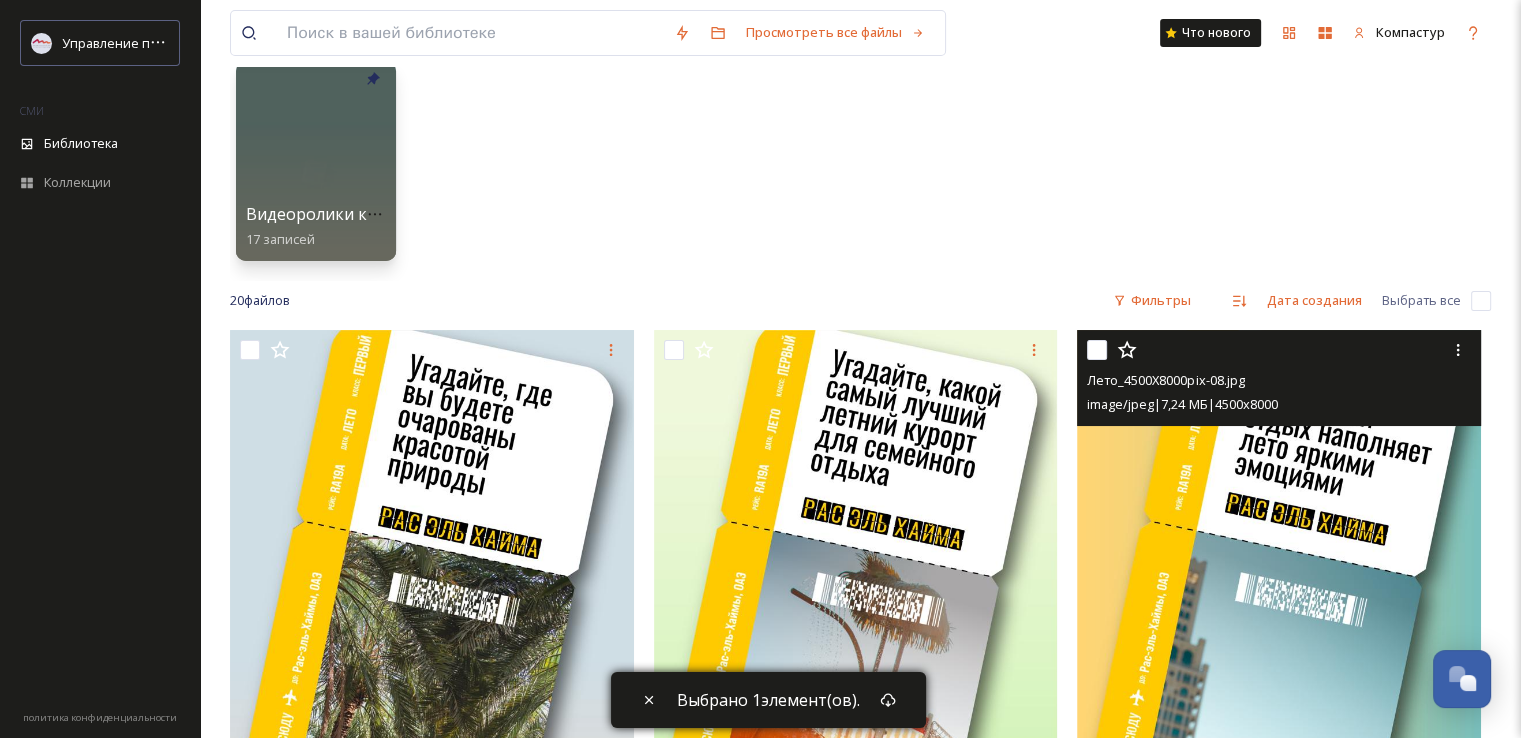 click at bounding box center [1097, 350] 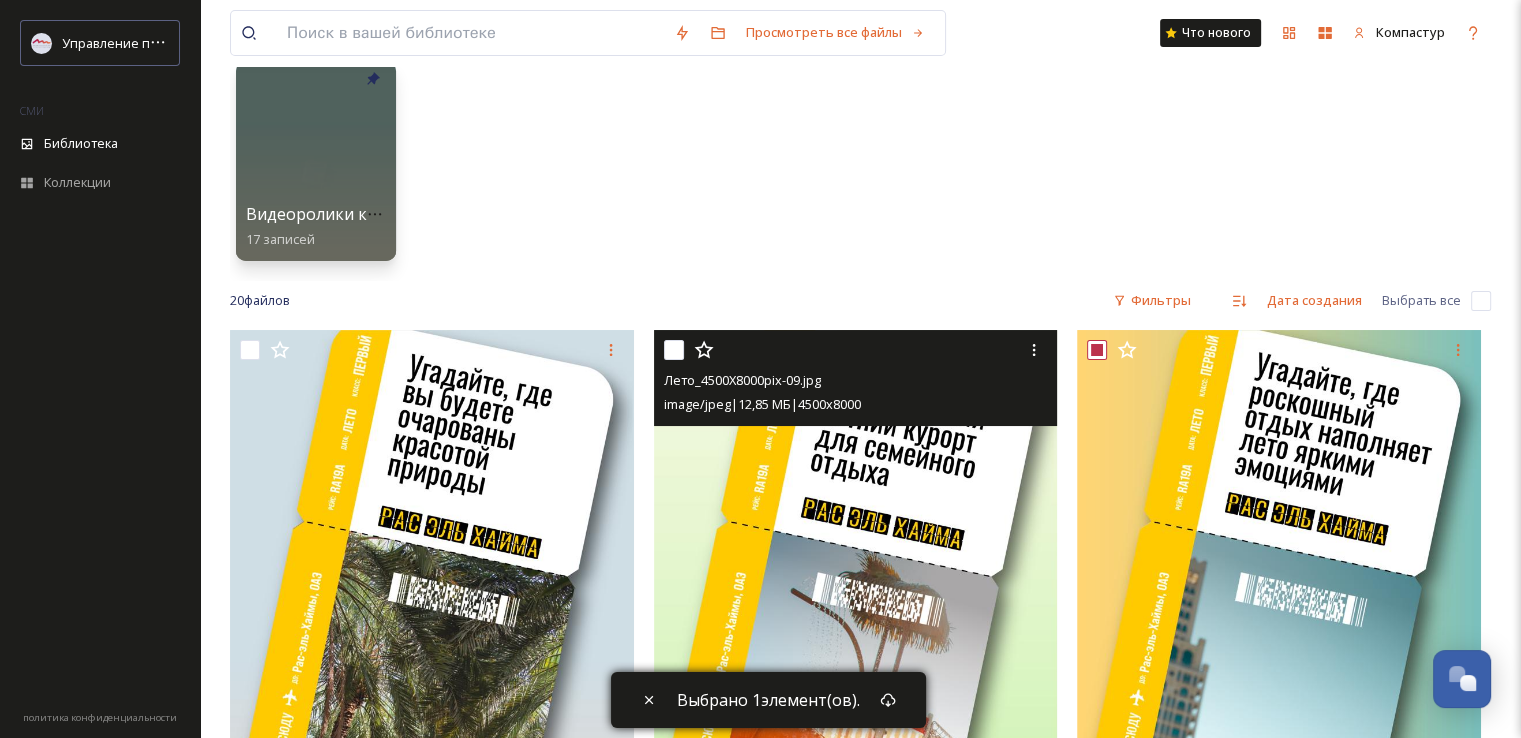 click at bounding box center [674, 350] 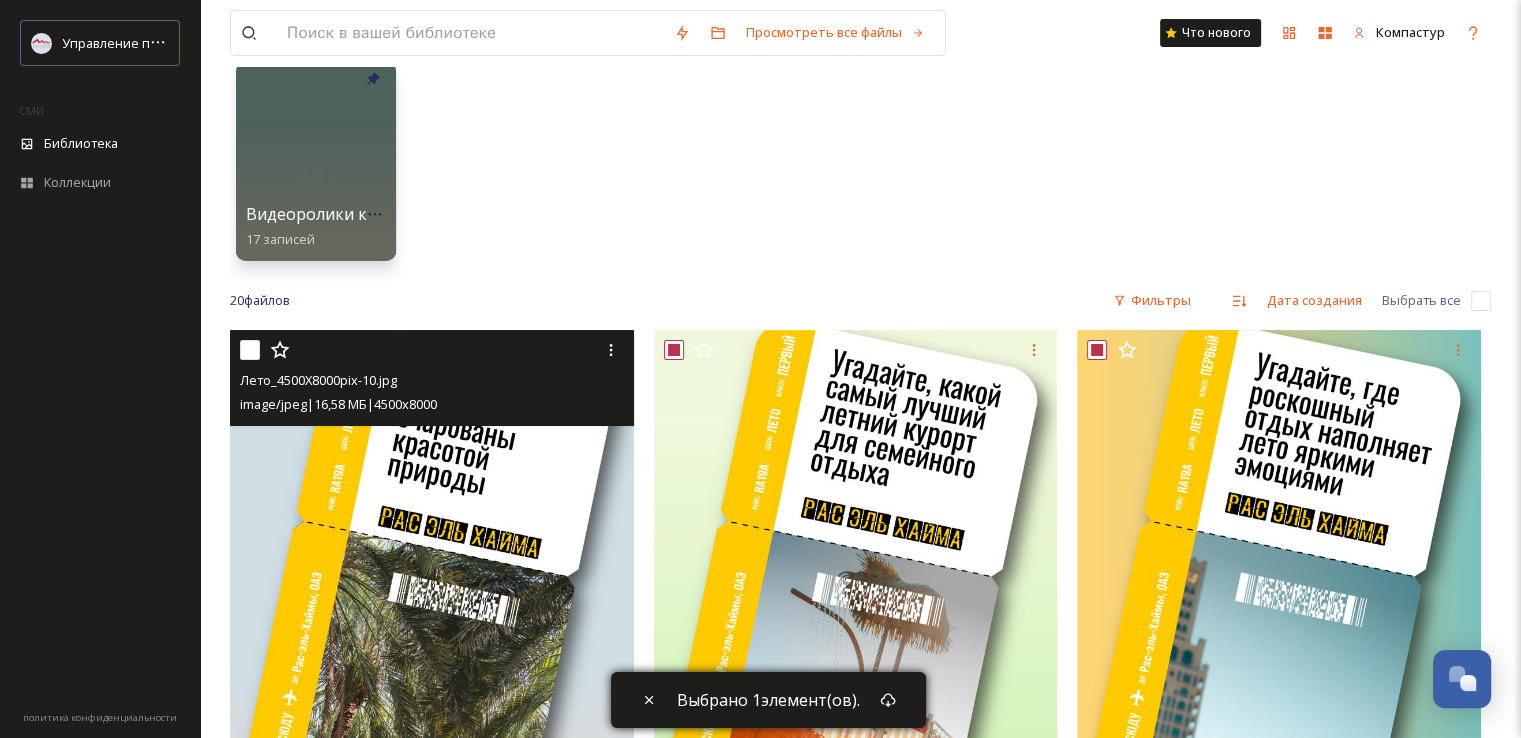 click at bounding box center (250, 350) 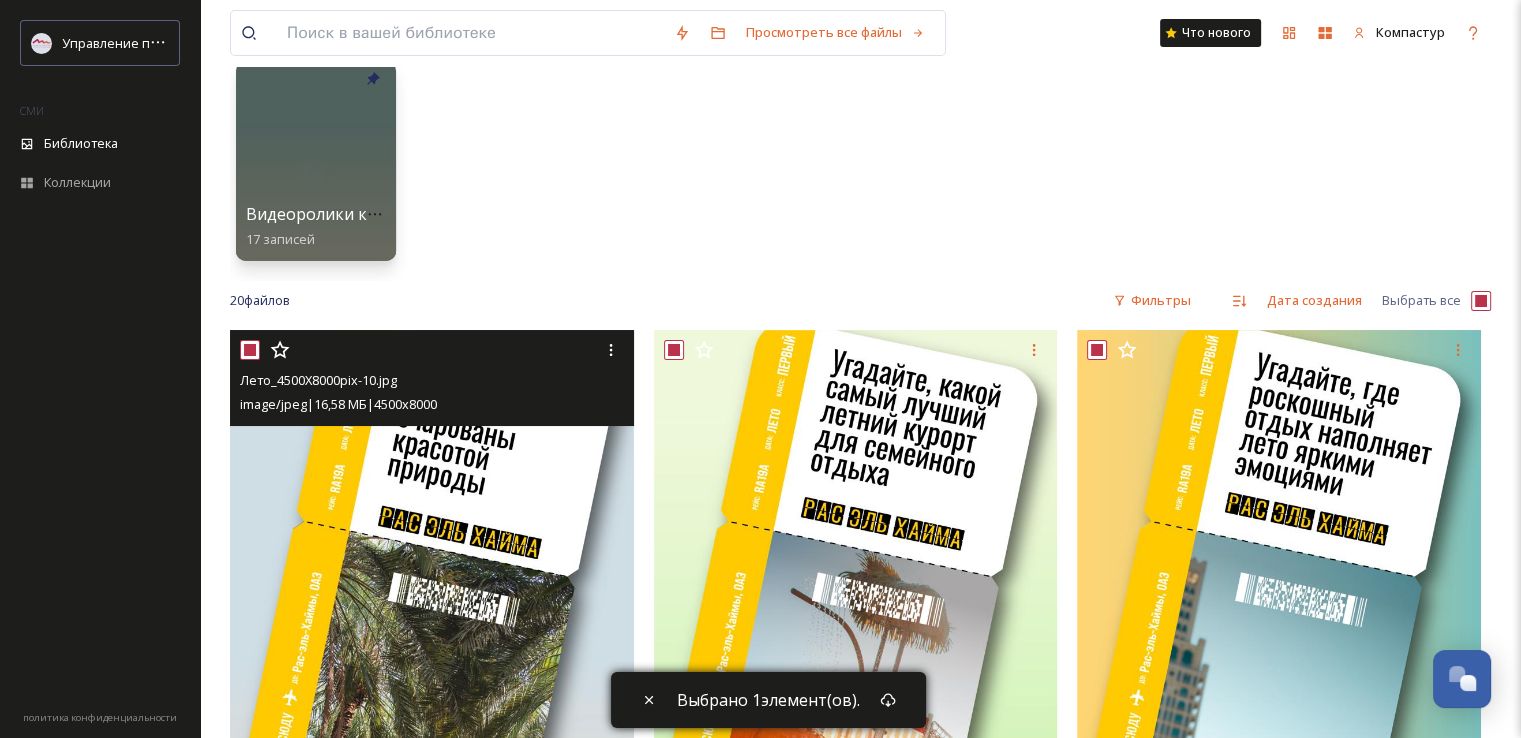 checkbox on "true" 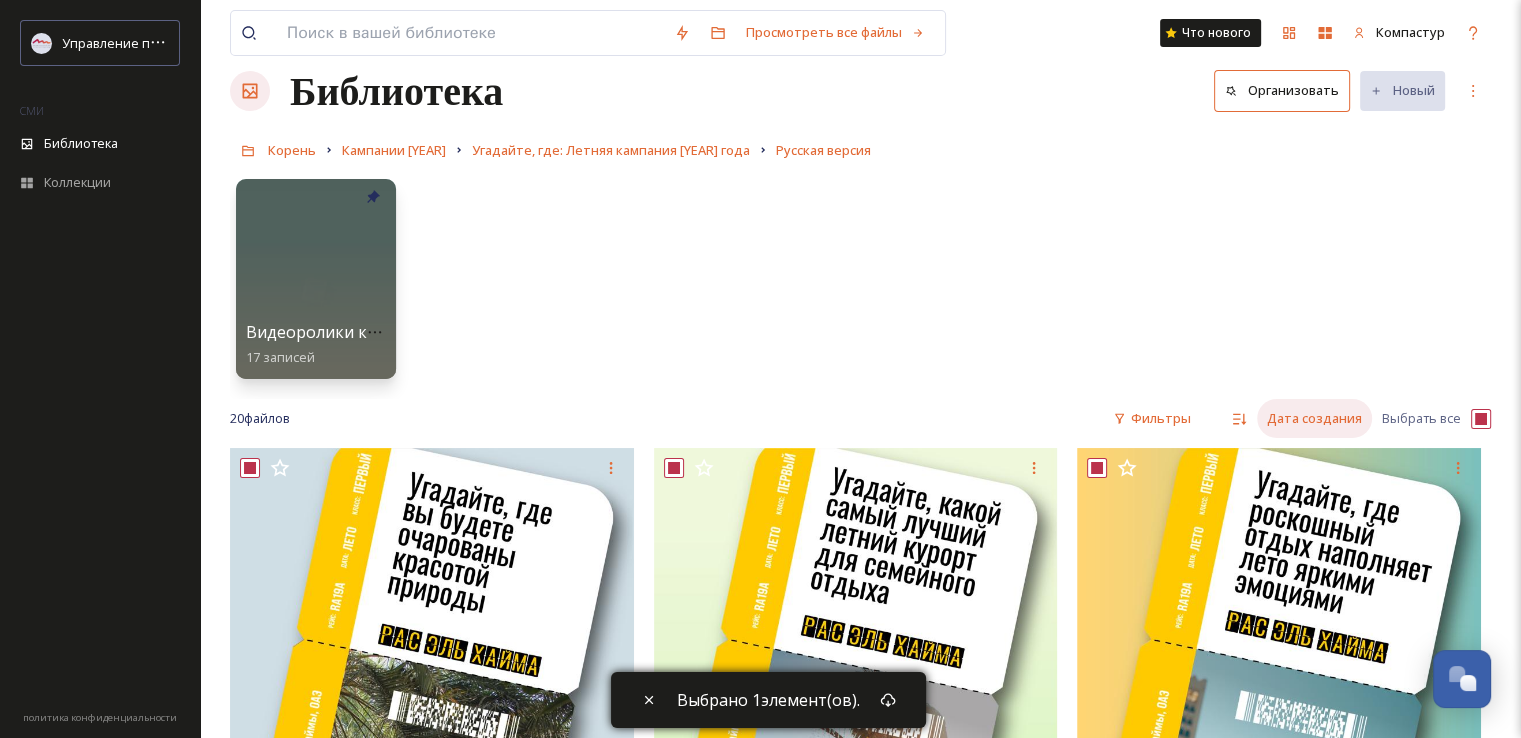 scroll, scrollTop: 0, scrollLeft: 0, axis: both 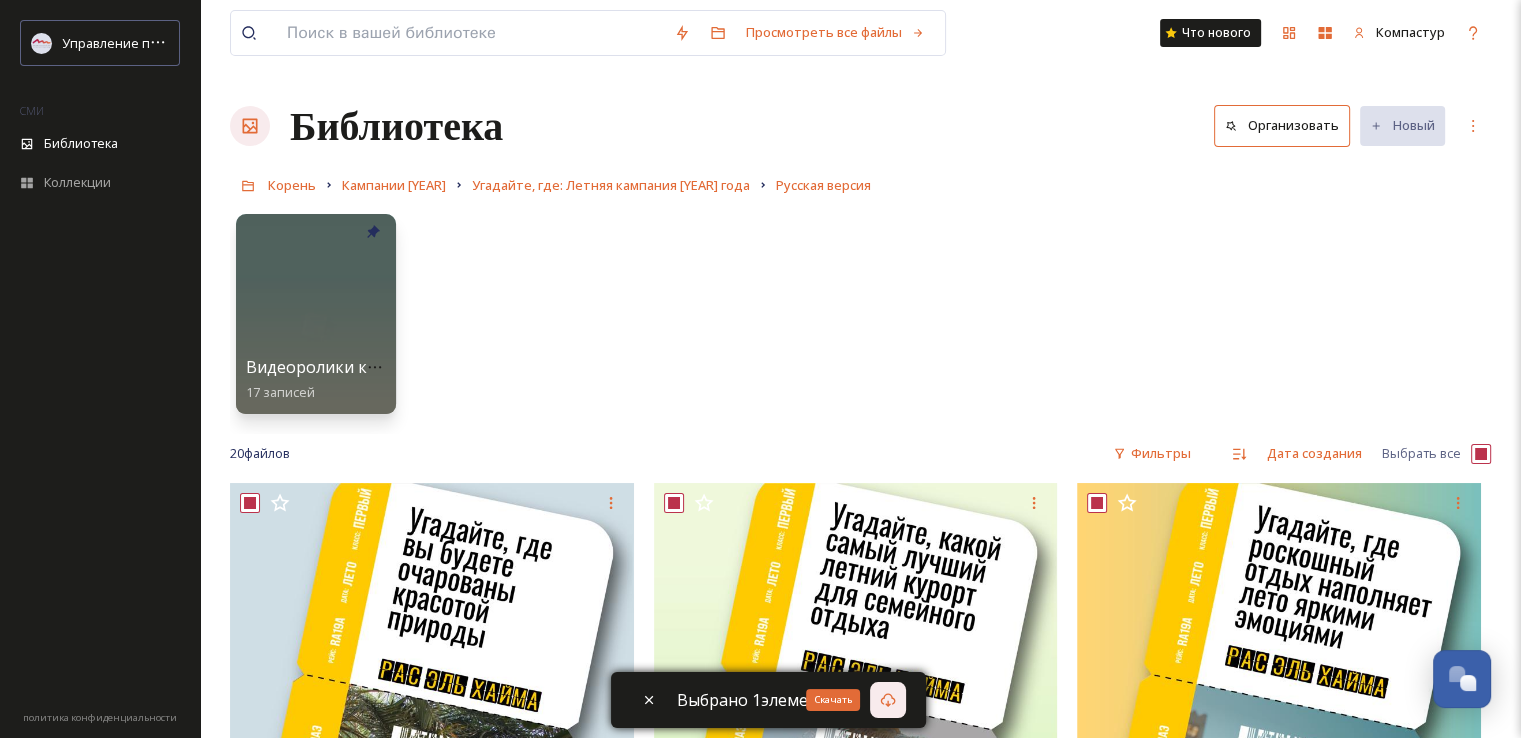 click 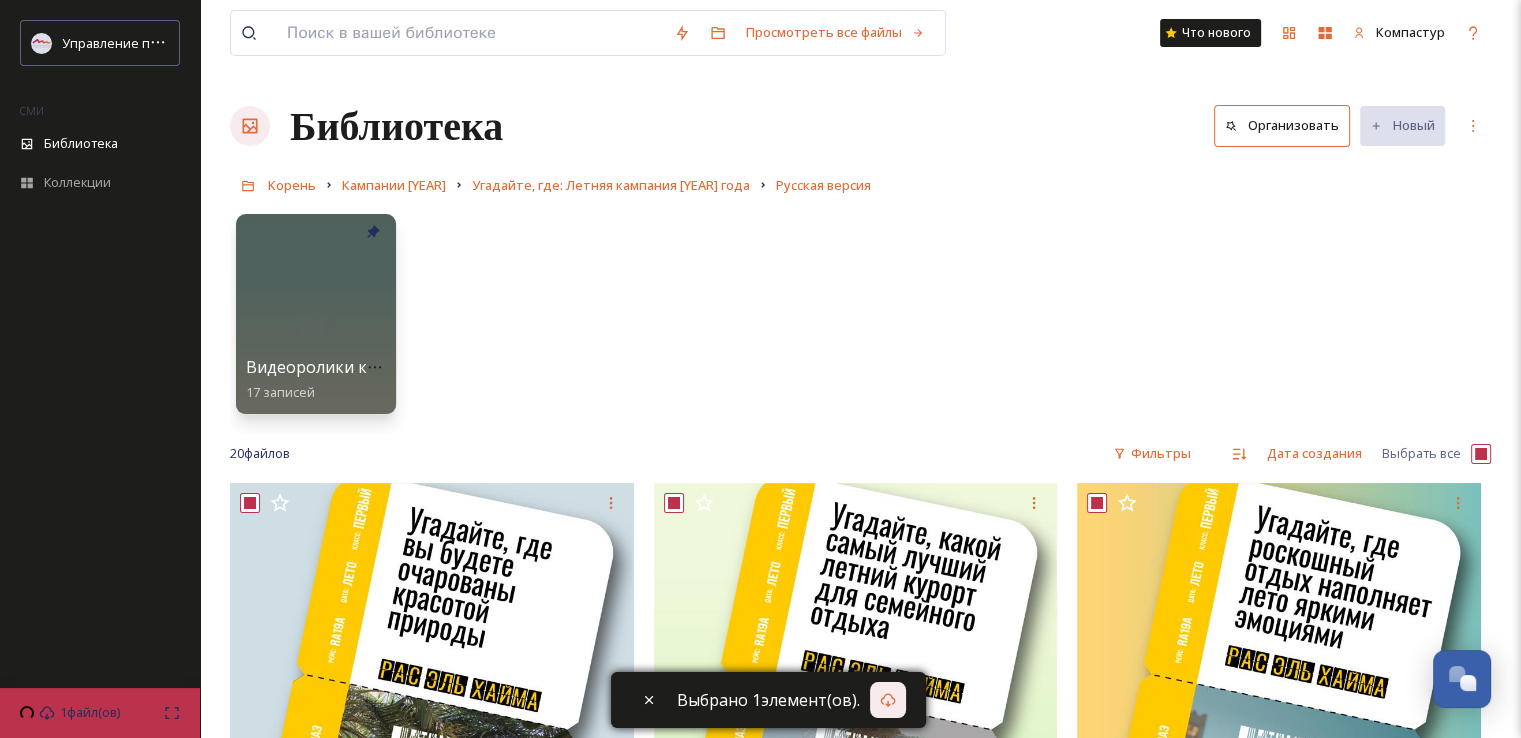 click on "Видеоролики кампании (на русском языке) [NUMBER] записей" at bounding box center (860, 319) 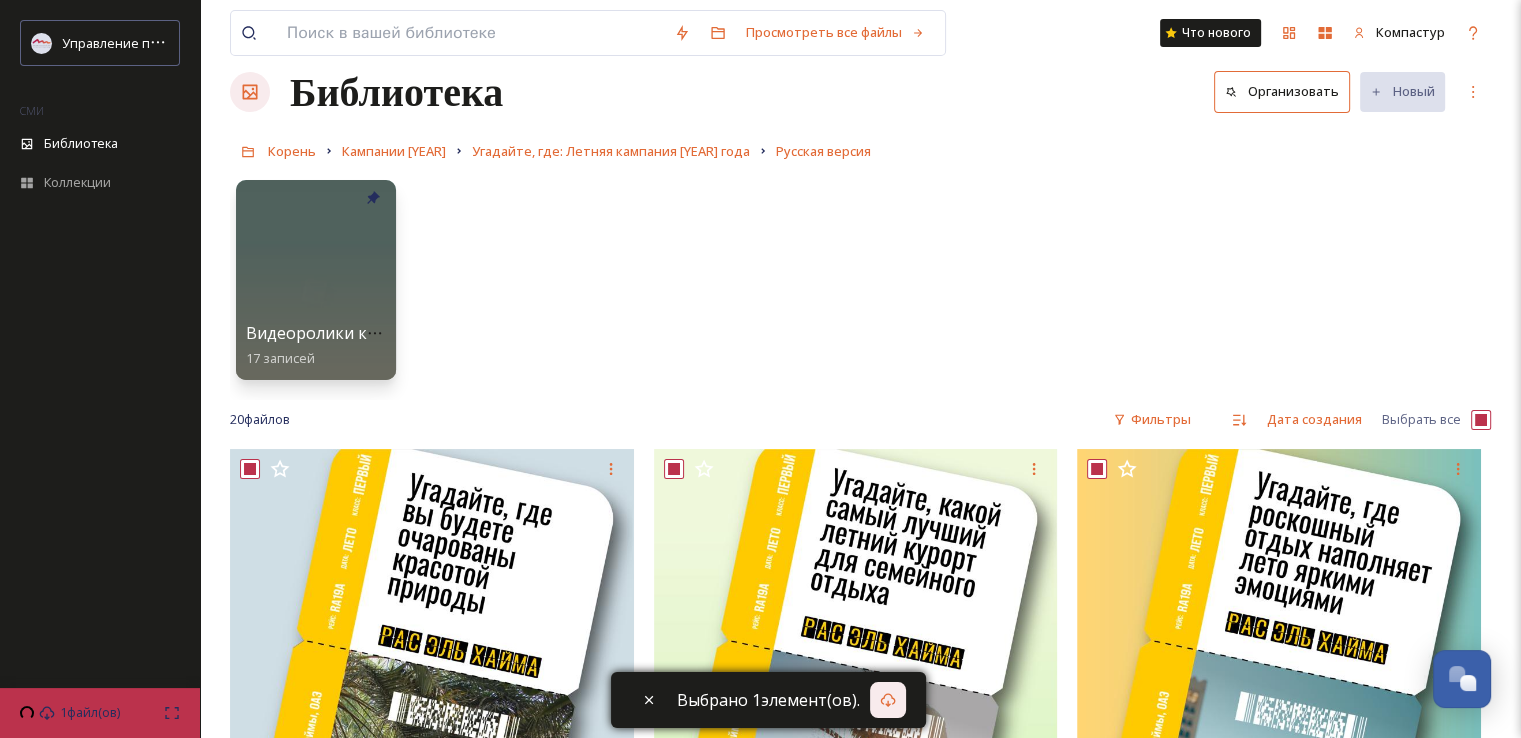 scroll, scrollTop: 0, scrollLeft: 0, axis: both 